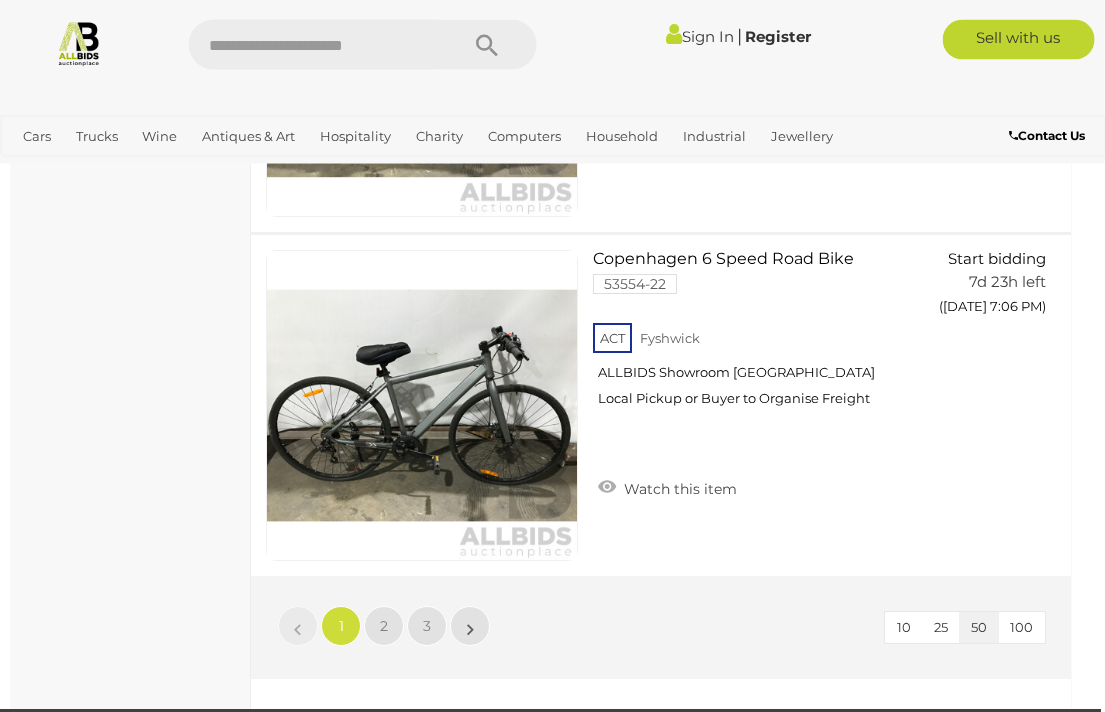 scroll, scrollTop: 17240, scrollLeft: 5, axis: both 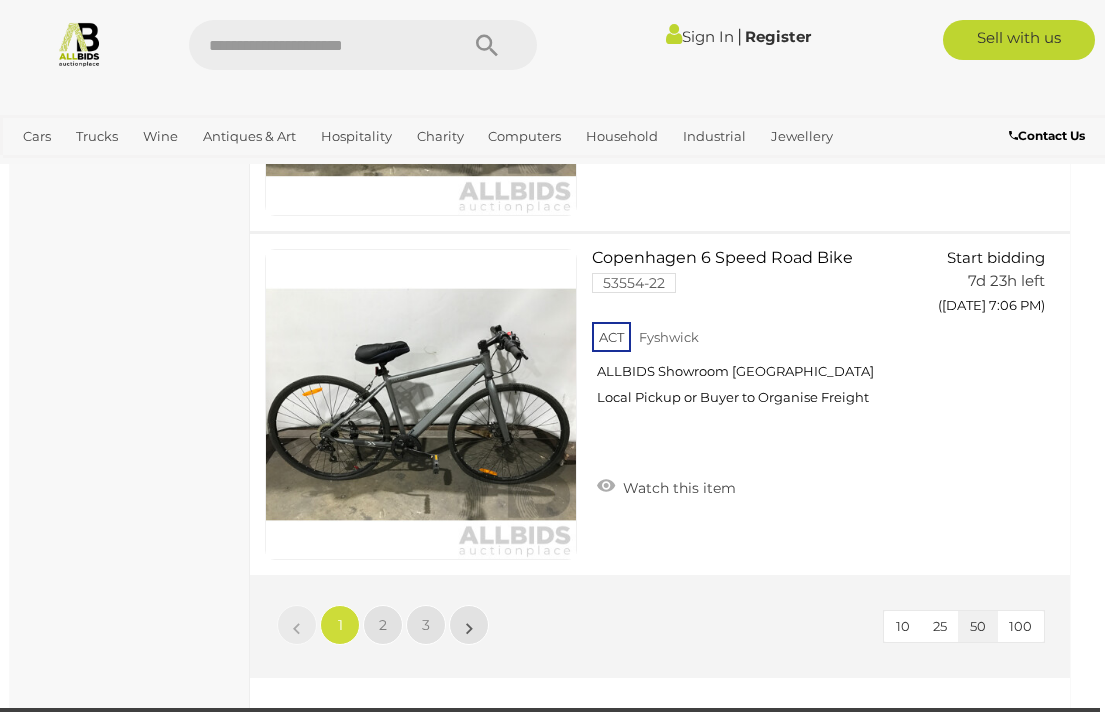 click on "100" at bounding box center [1020, 626] 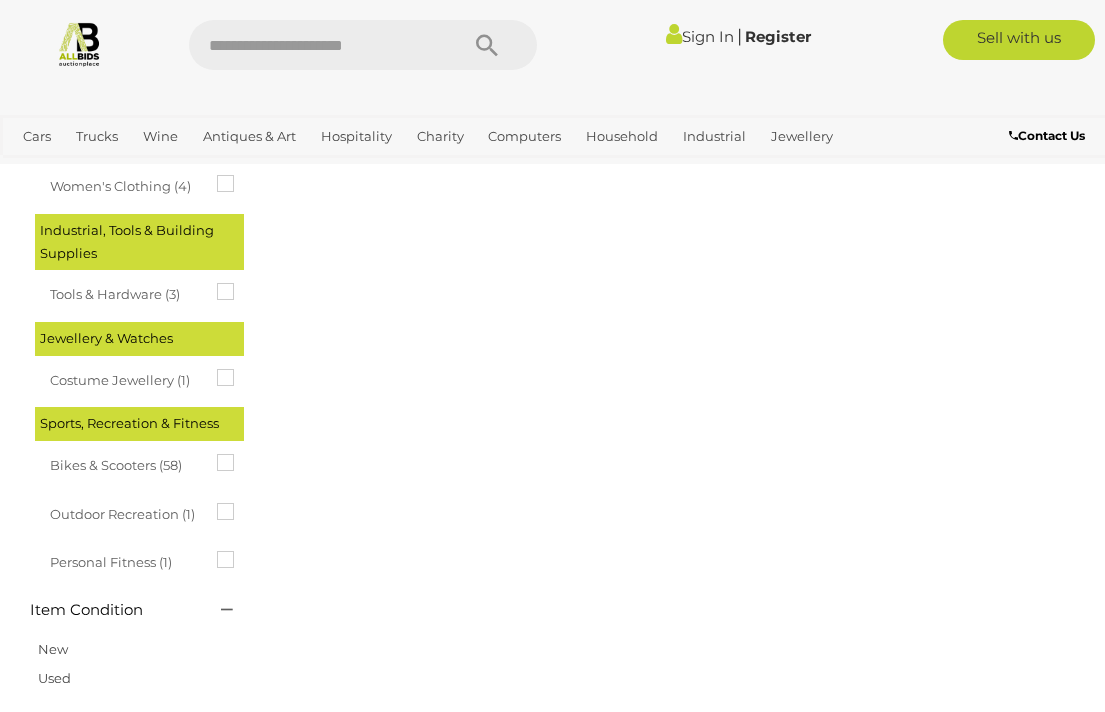 scroll, scrollTop: 333, scrollLeft: 0, axis: vertical 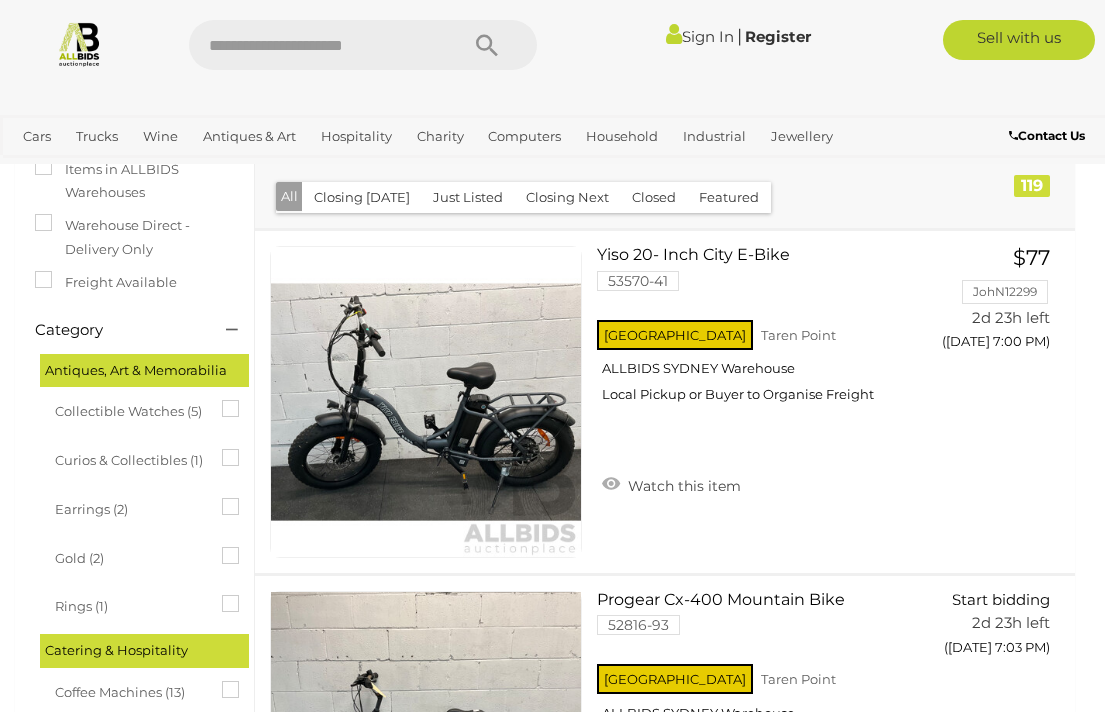 click on "Collectible Watches (5)" at bounding box center (130, 409) 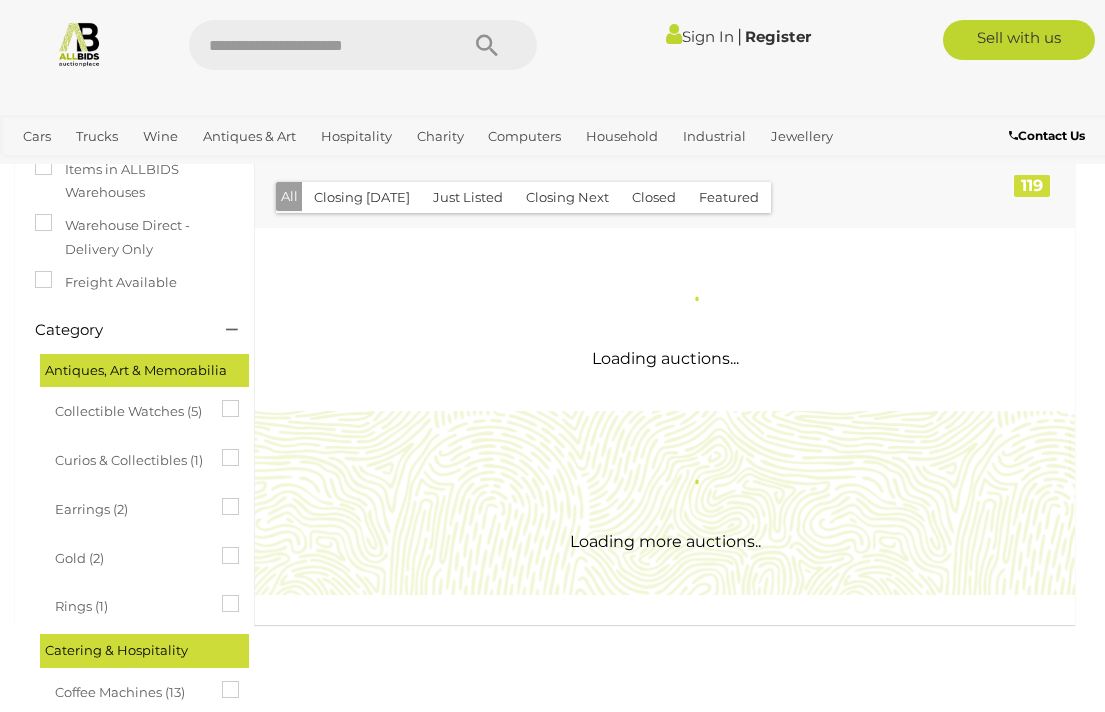 scroll, scrollTop: 0, scrollLeft: 0, axis: both 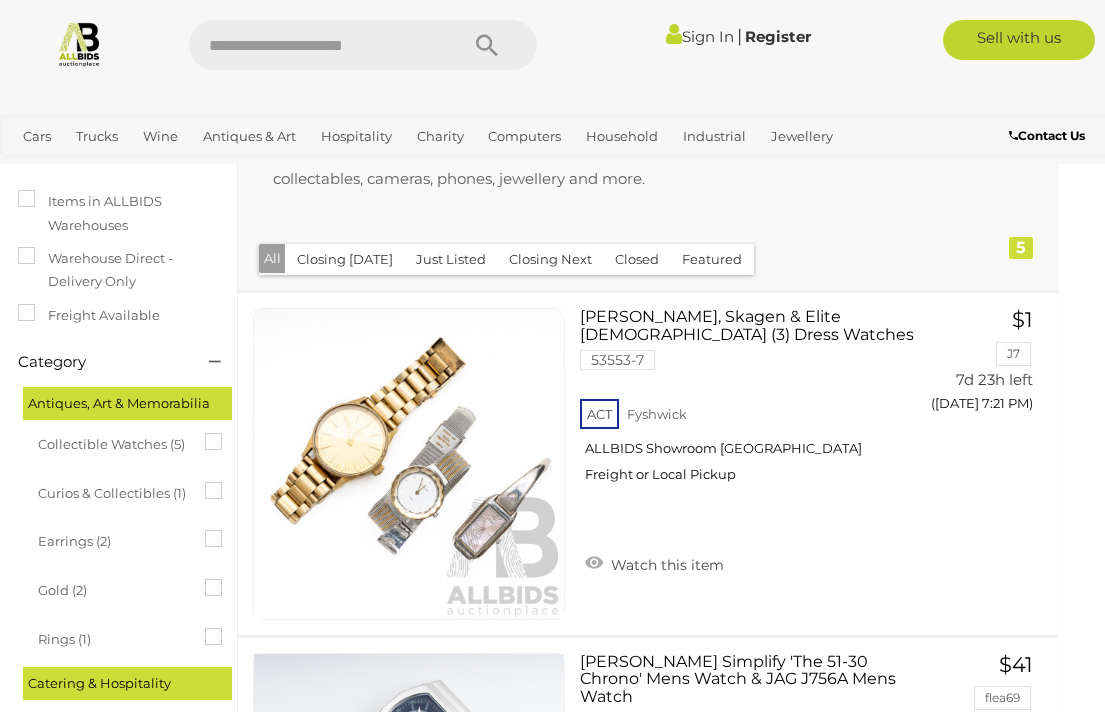 click on "Antiques, Art & Memorabilia" at bounding box center (127, 403) 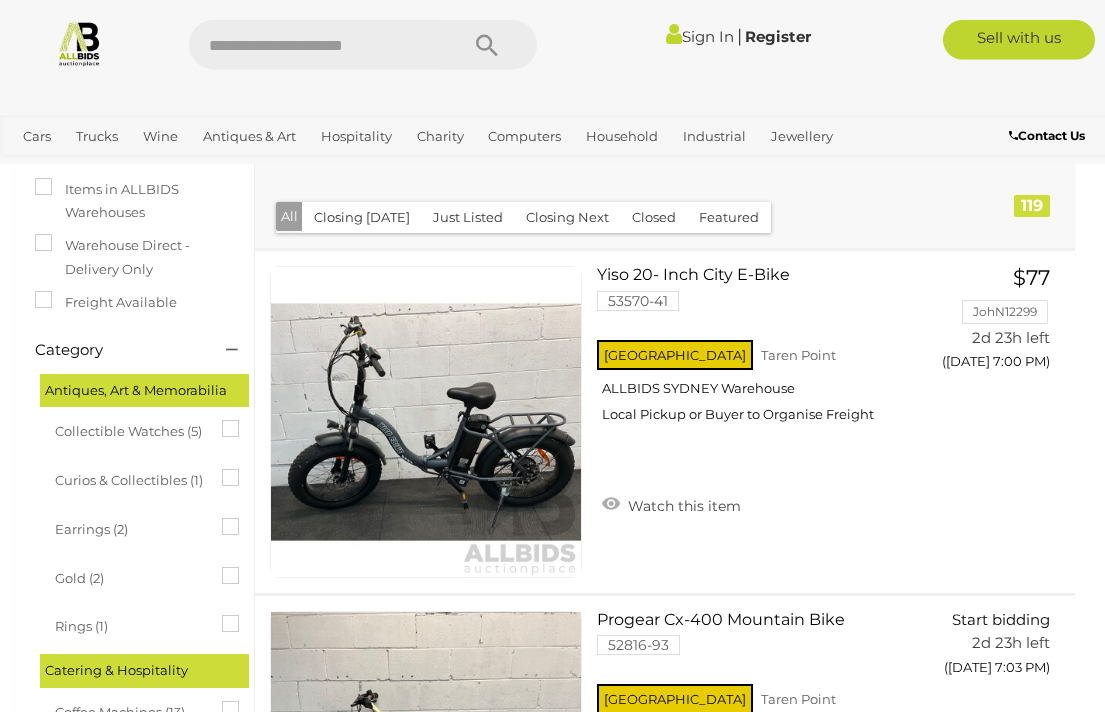 scroll, scrollTop: 350, scrollLeft: 0, axis: vertical 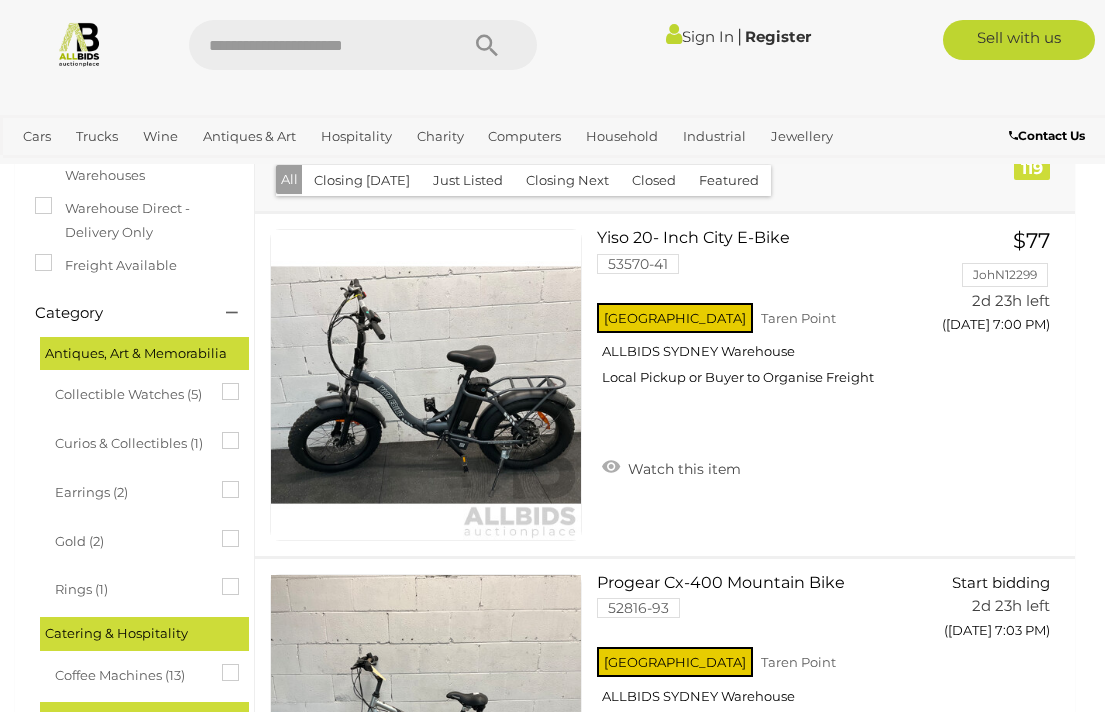 click on "Coffee Machines (13)" at bounding box center [130, 673] 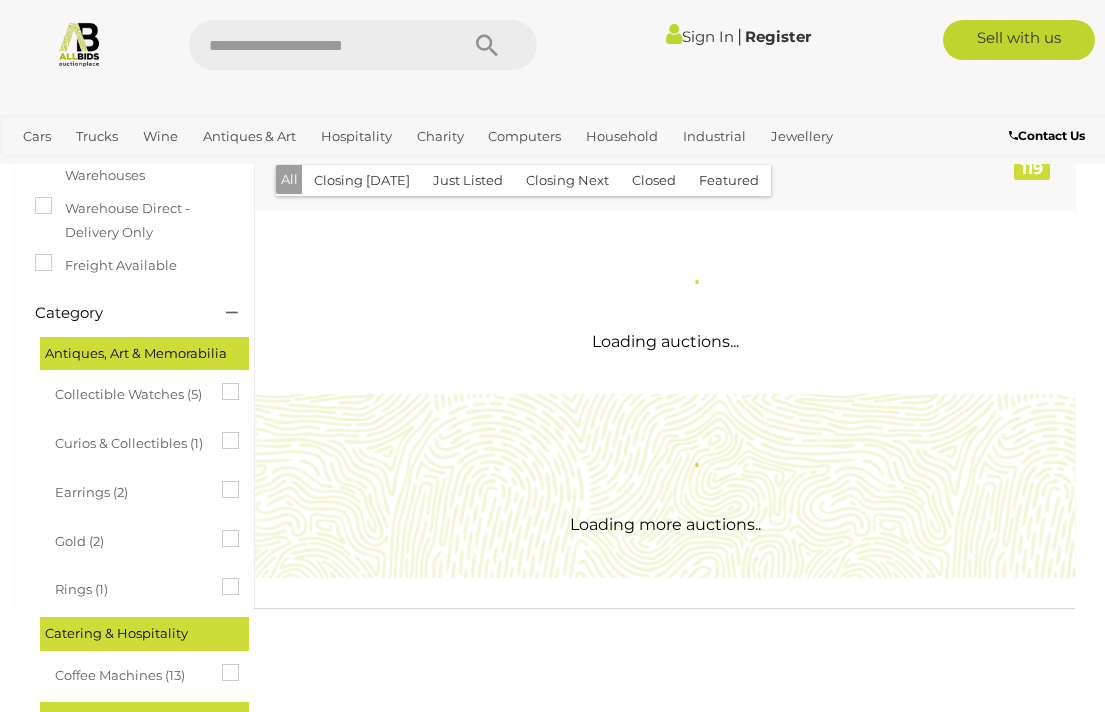 scroll, scrollTop: 0, scrollLeft: 0, axis: both 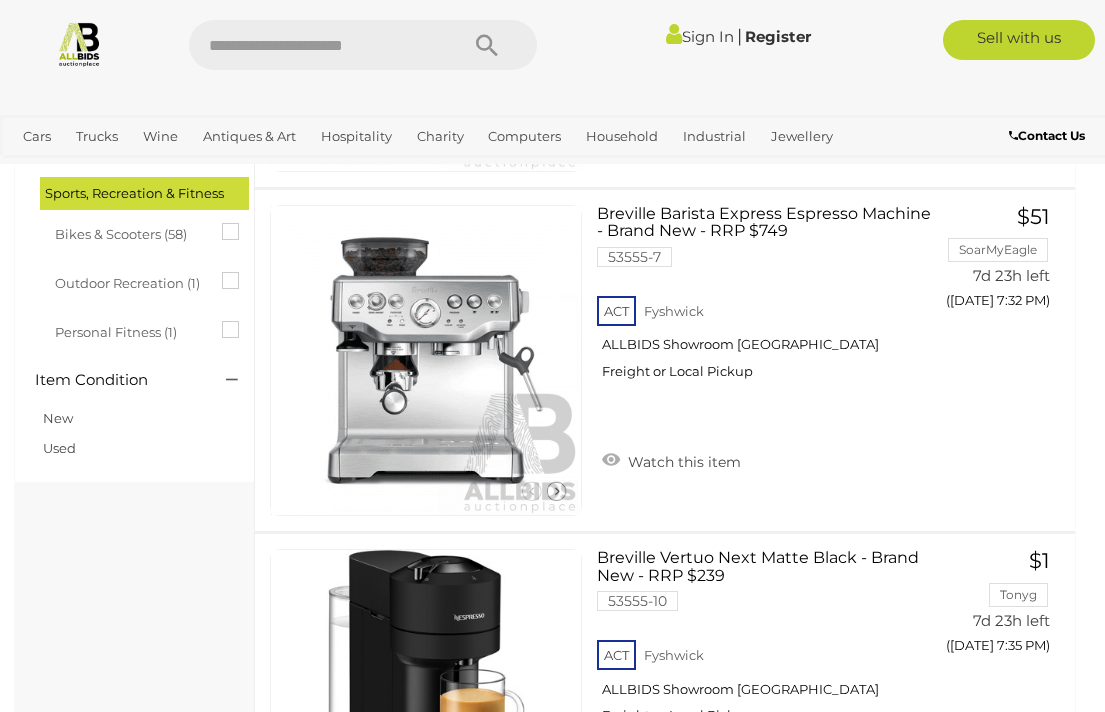 click on "Outdoor Recreation (1)" at bounding box center (130, 281) 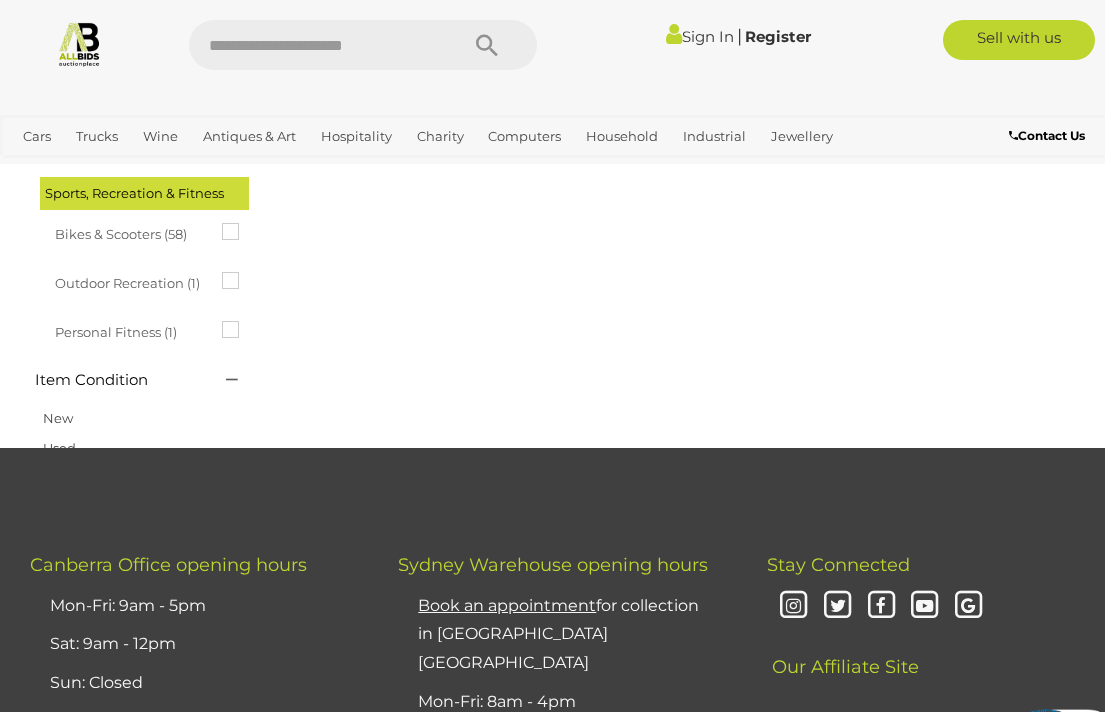 scroll, scrollTop: 0, scrollLeft: 0, axis: both 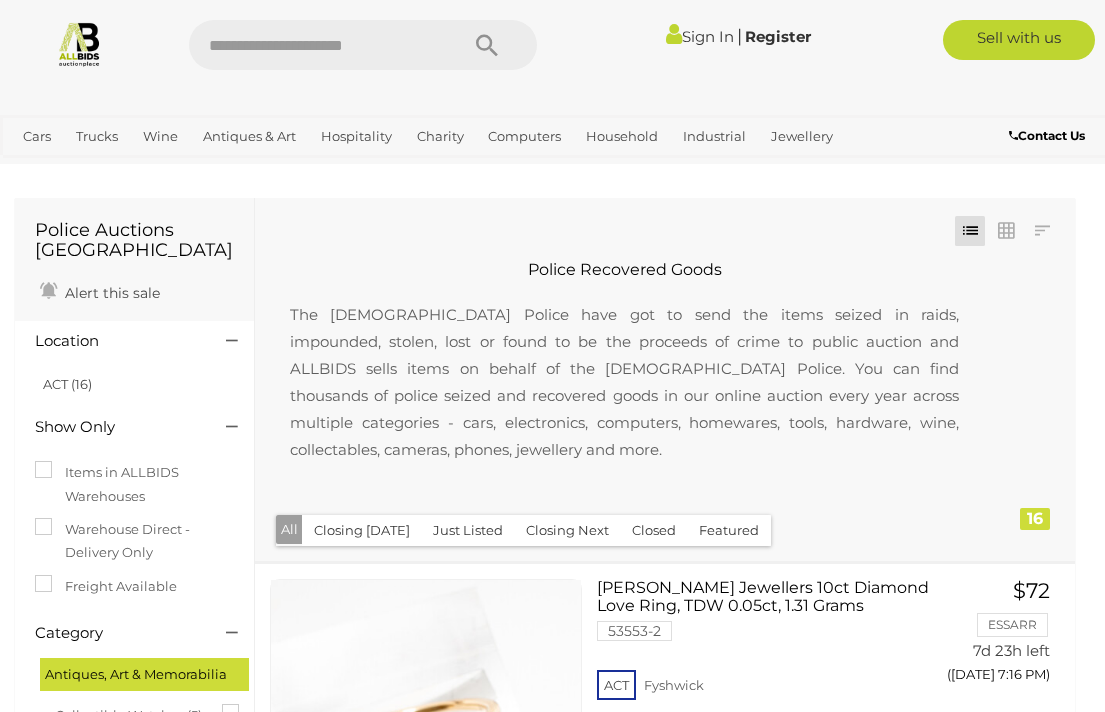 click on "Antiques & Vintage" at bounding box center (0, 0) 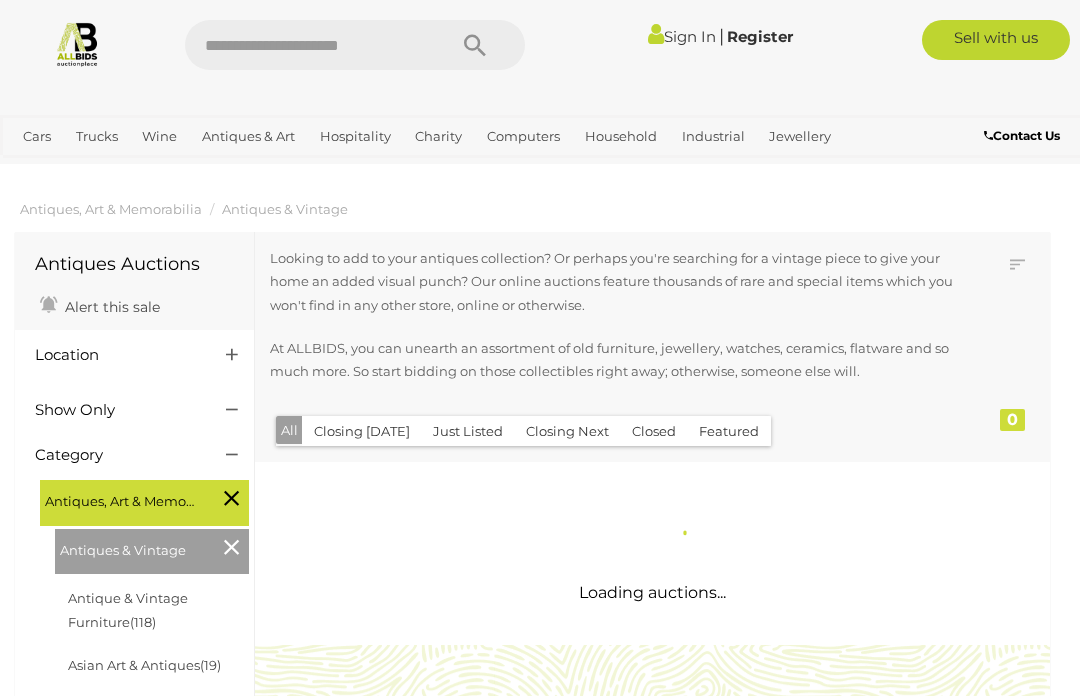 scroll, scrollTop: 0, scrollLeft: 0, axis: both 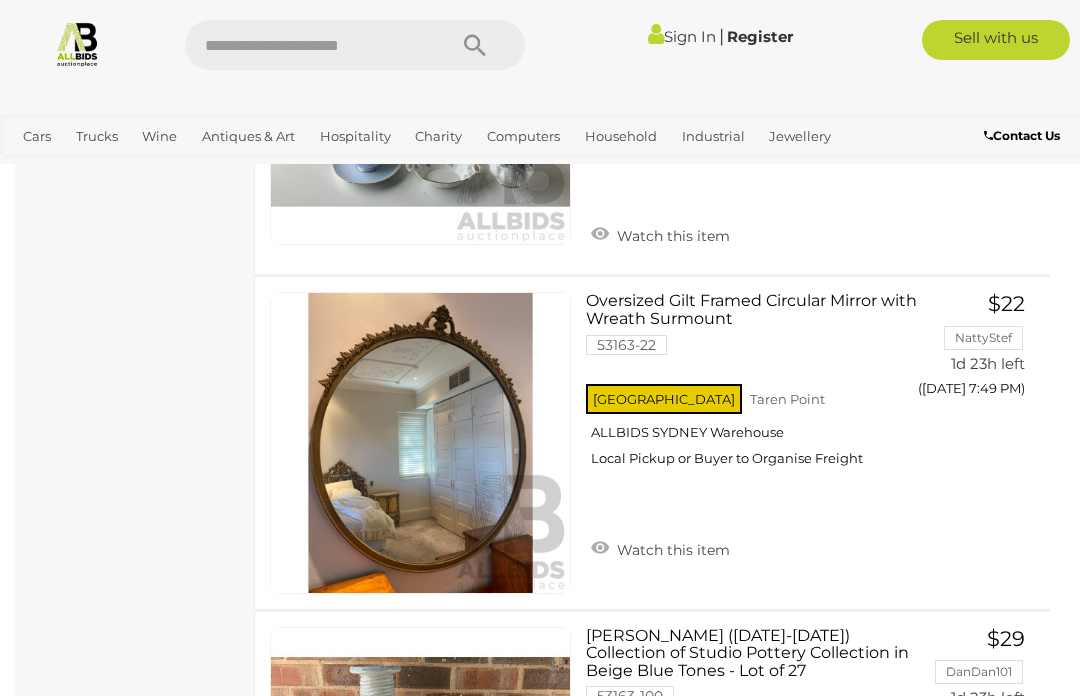 click on "Antiques Auctions
Alert this sale
Location" at bounding box center [135, -7920] 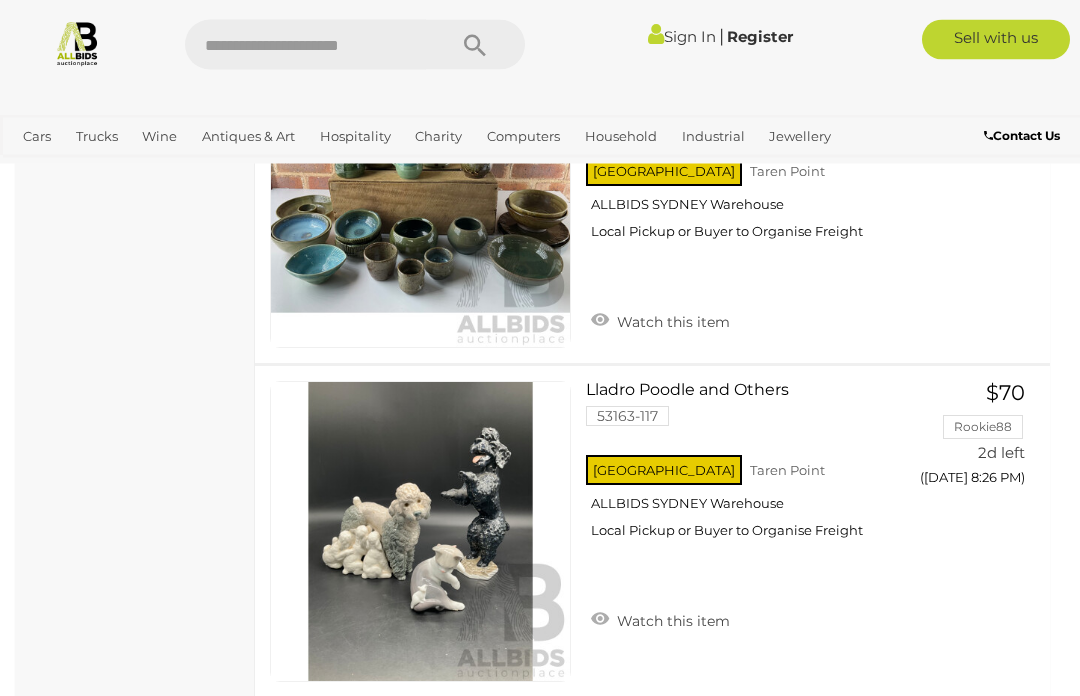 scroll, scrollTop: 33464, scrollLeft: 0, axis: vertical 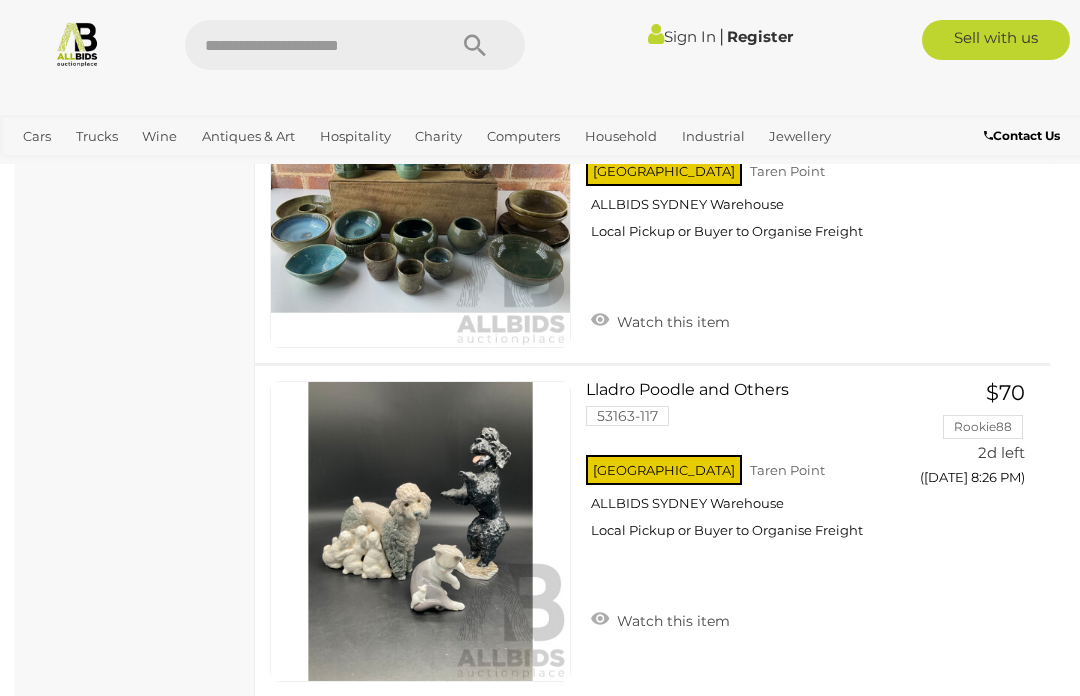 click on "2" at bounding box center (388, 747) 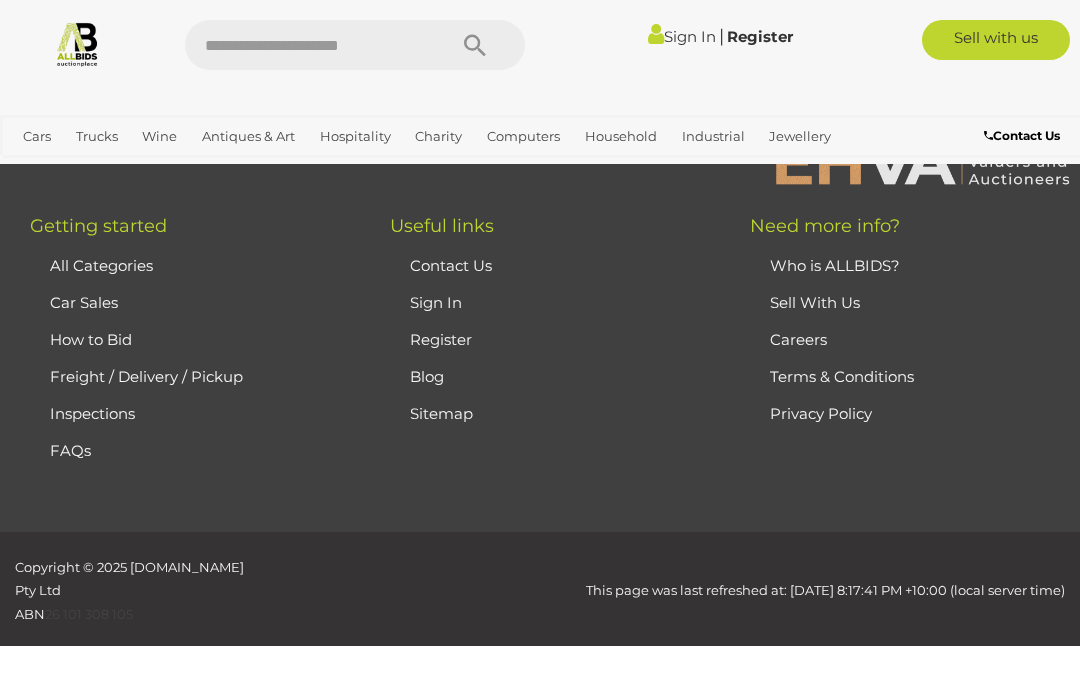 scroll, scrollTop: 292, scrollLeft: 0, axis: vertical 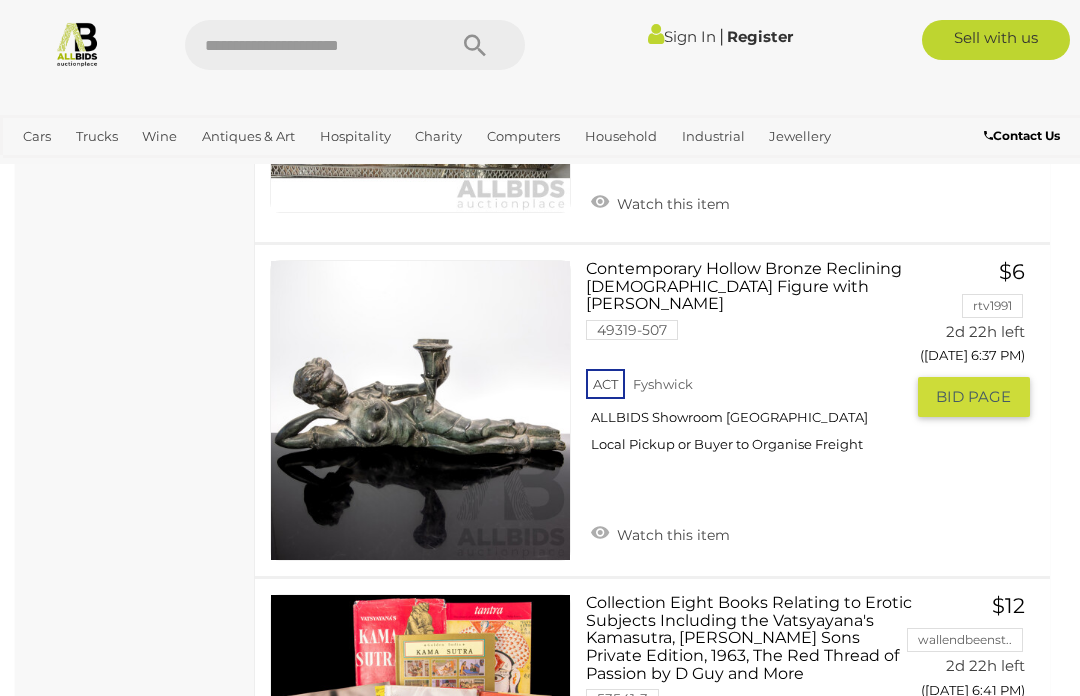 click on "Contemporary Hollow Bronze Reclining Female Figure with Torchier
49319-507
ACT
Fyshwick" at bounding box center [751, 364] 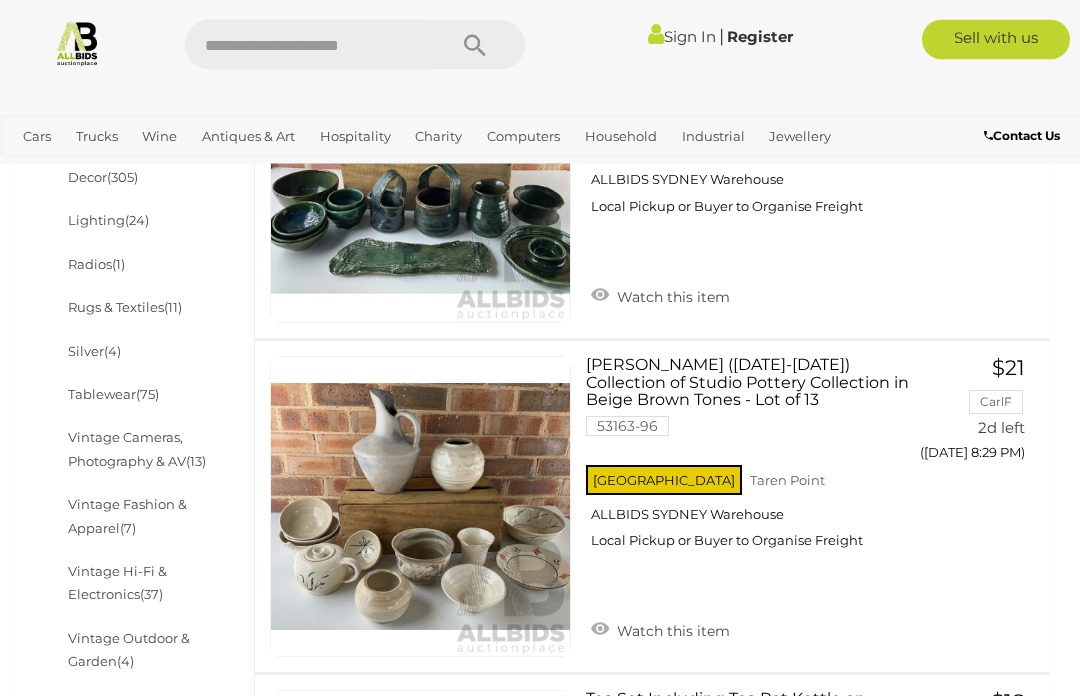 scroll, scrollTop: 825, scrollLeft: 0, axis: vertical 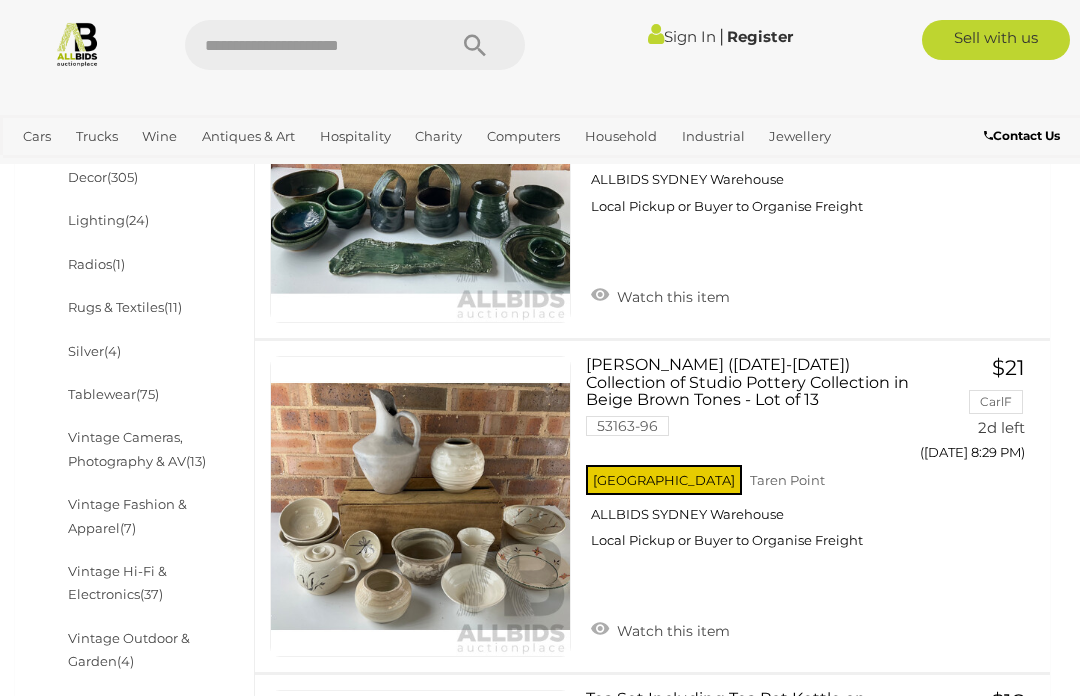 click on "Sign In" at bounding box center [682, 36] 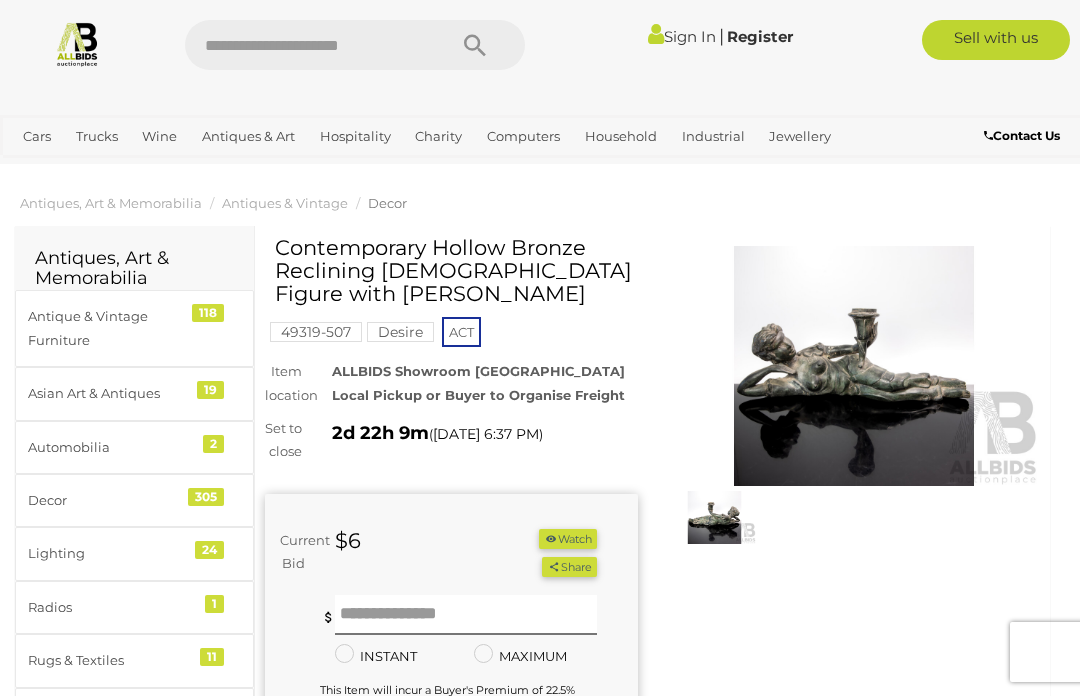 scroll, scrollTop: 0, scrollLeft: 0, axis: both 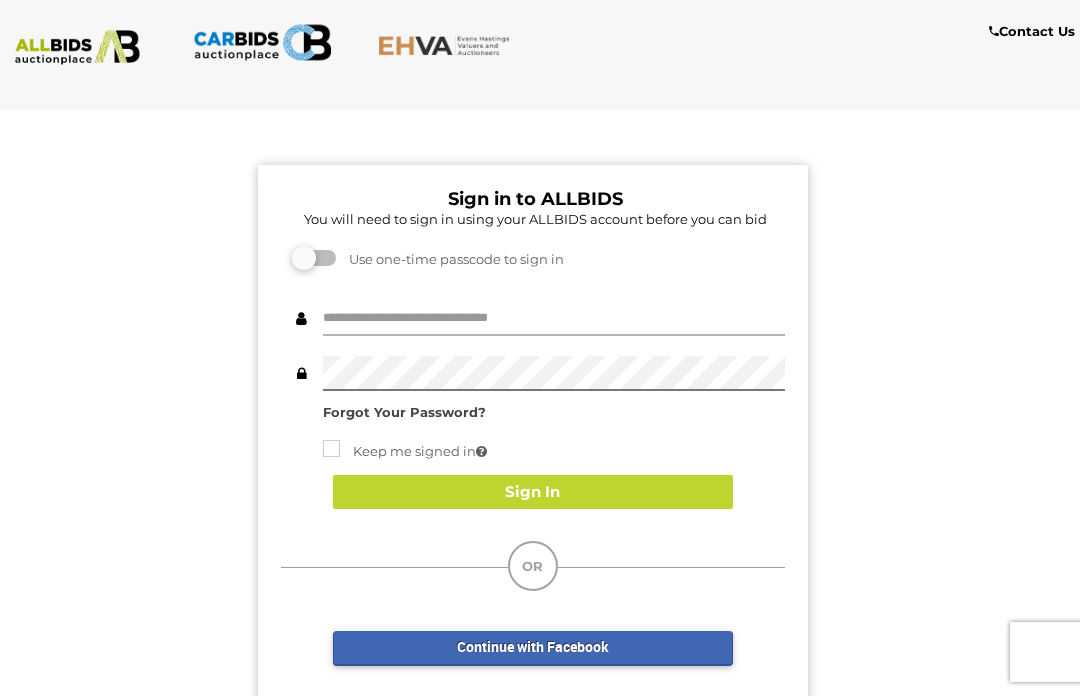 click at bounding box center (554, 318) 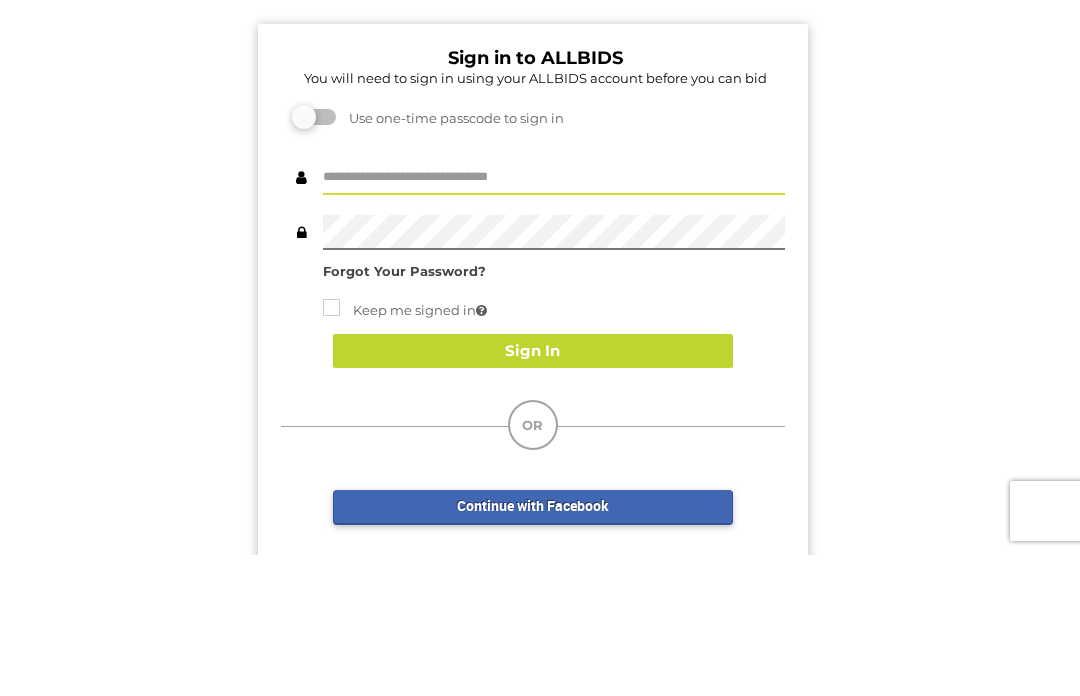 type on "**********" 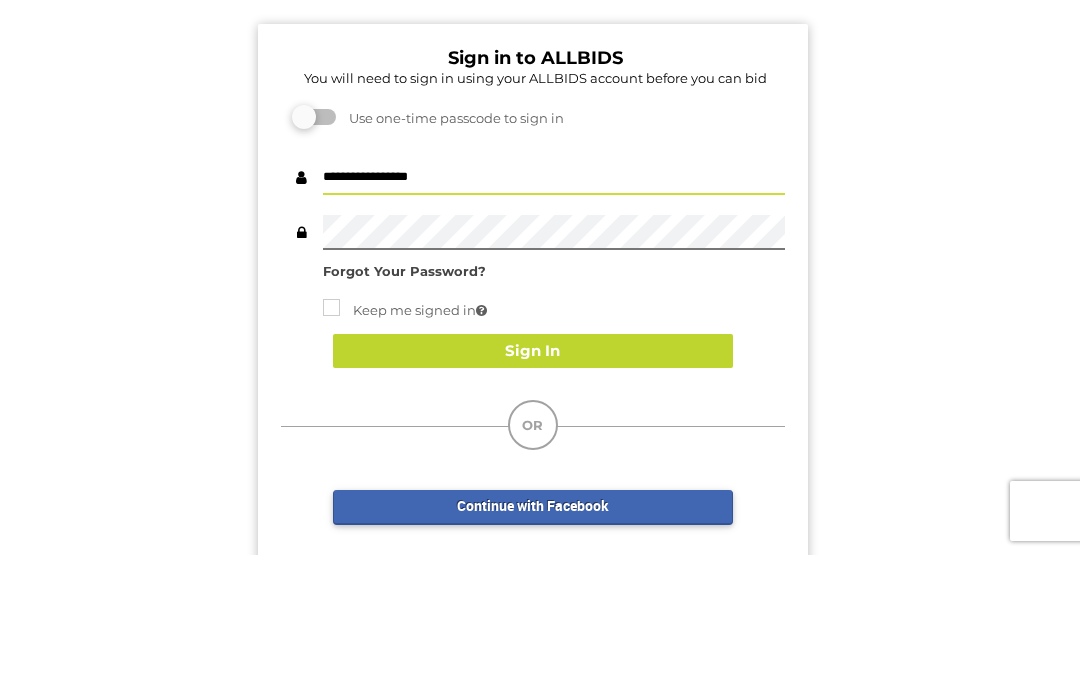 scroll, scrollTop: 141, scrollLeft: 0, axis: vertical 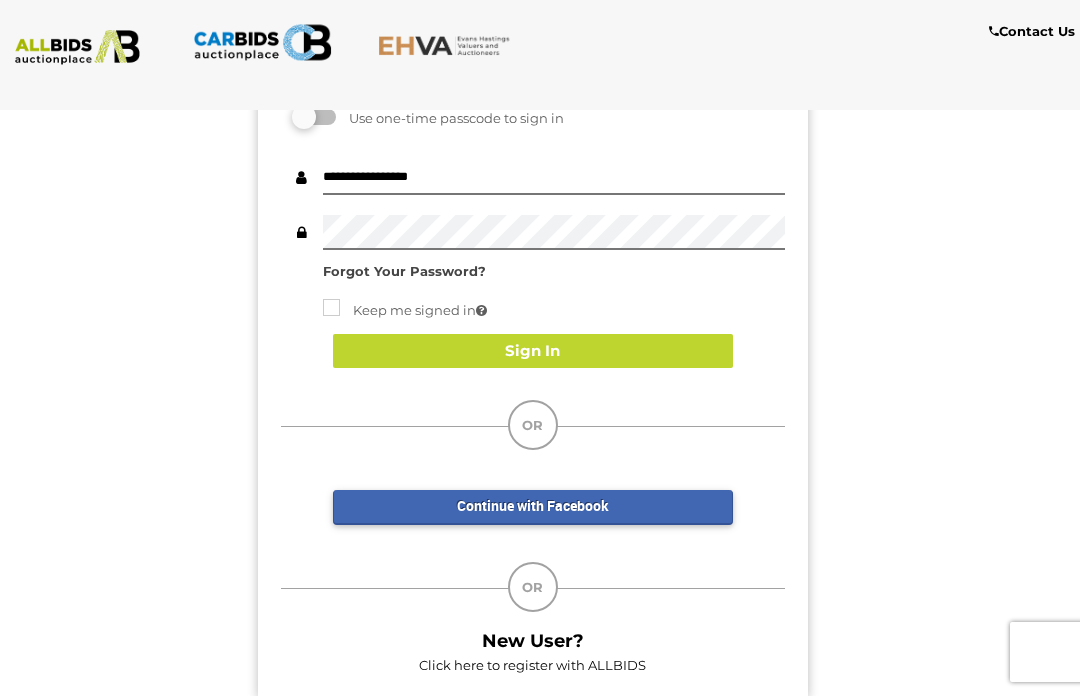 click on "Sign In" at bounding box center [533, 351] 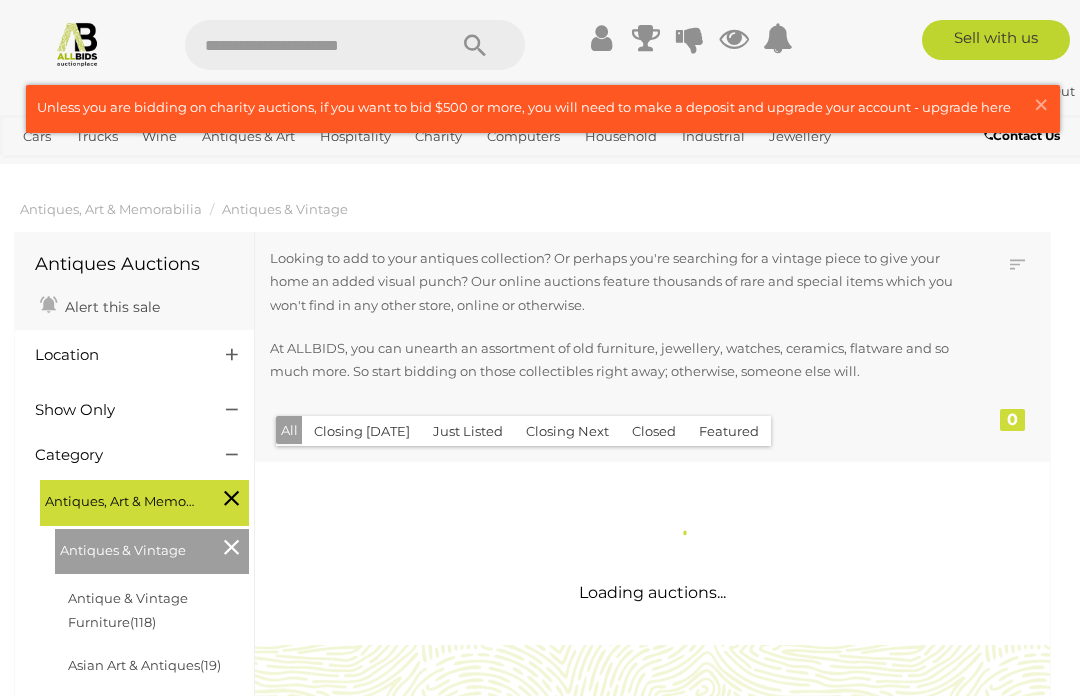 scroll, scrollTop: 0, scrollLeft: 0, axis: both 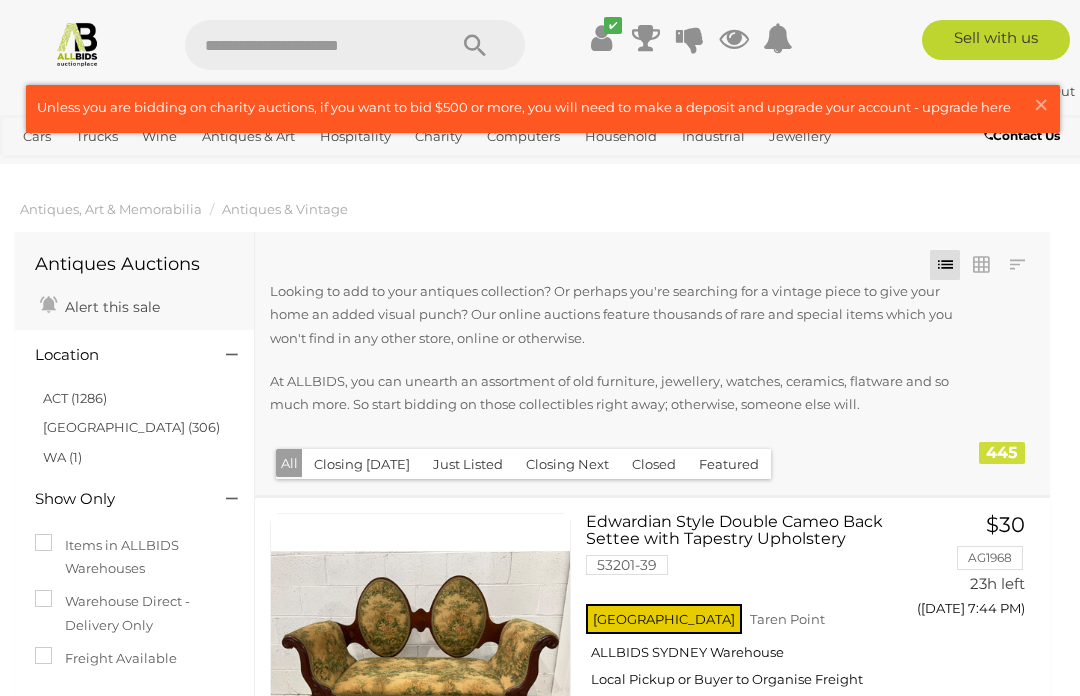 click on "[GEOGRAPHIC_DATA] (306)" at bounding box center (131, 427) 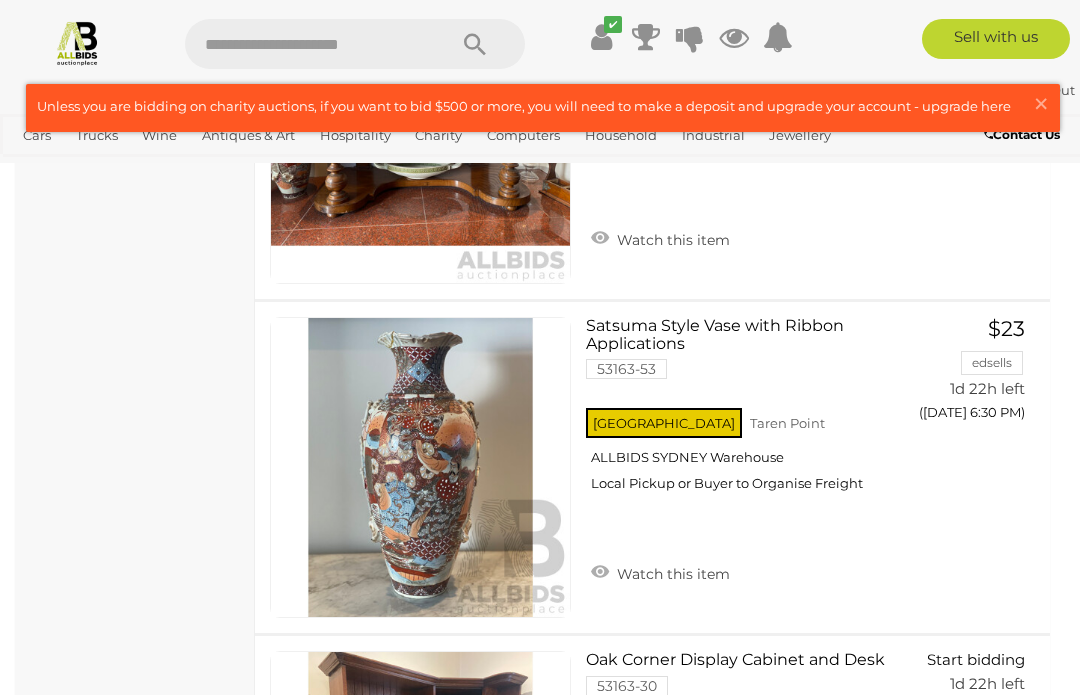 scroll, scrollTop: 2244, scrollLeft: 0, axis: vertical 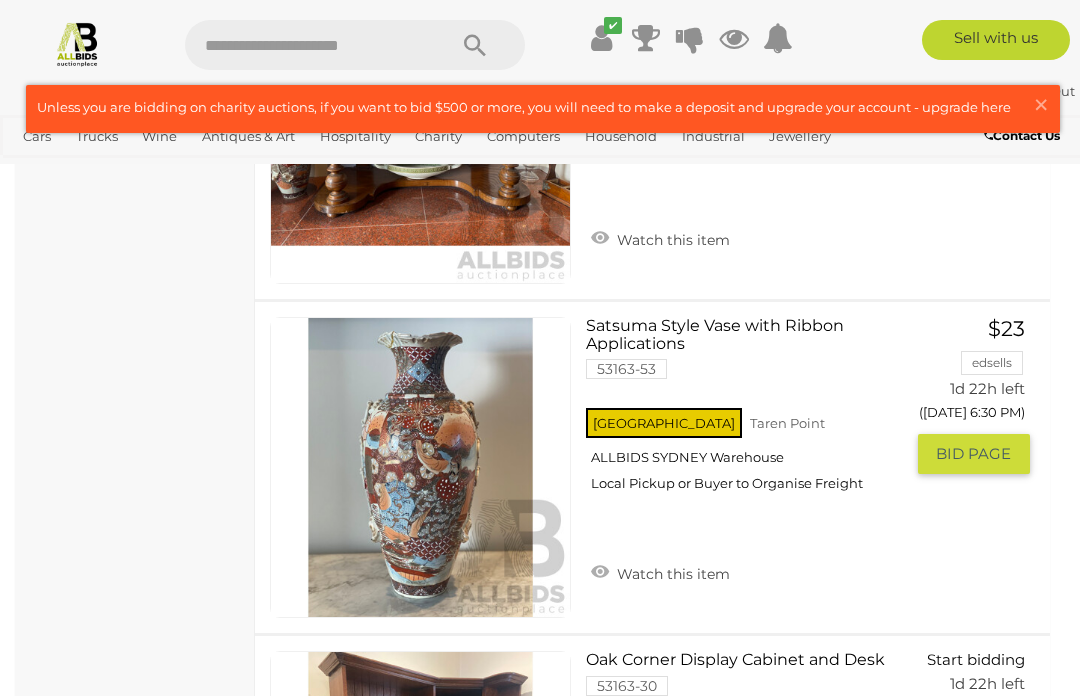 click at bounding box center (420, 467) 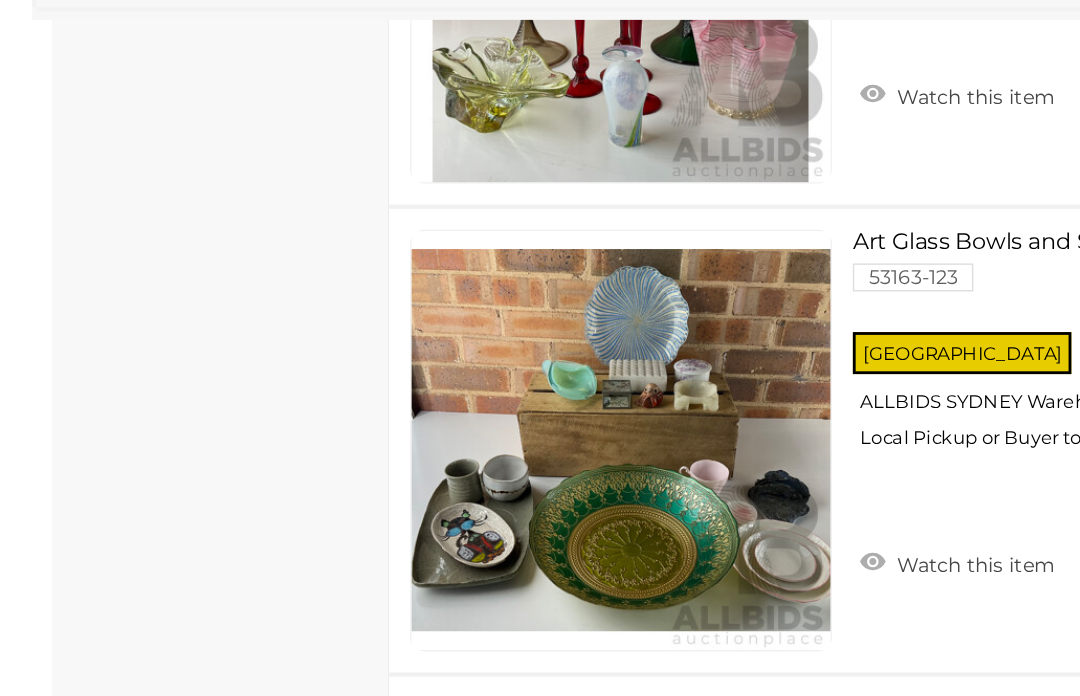 scroll, scrollTop: 14640, scrollLeft: 0, axis: vertical 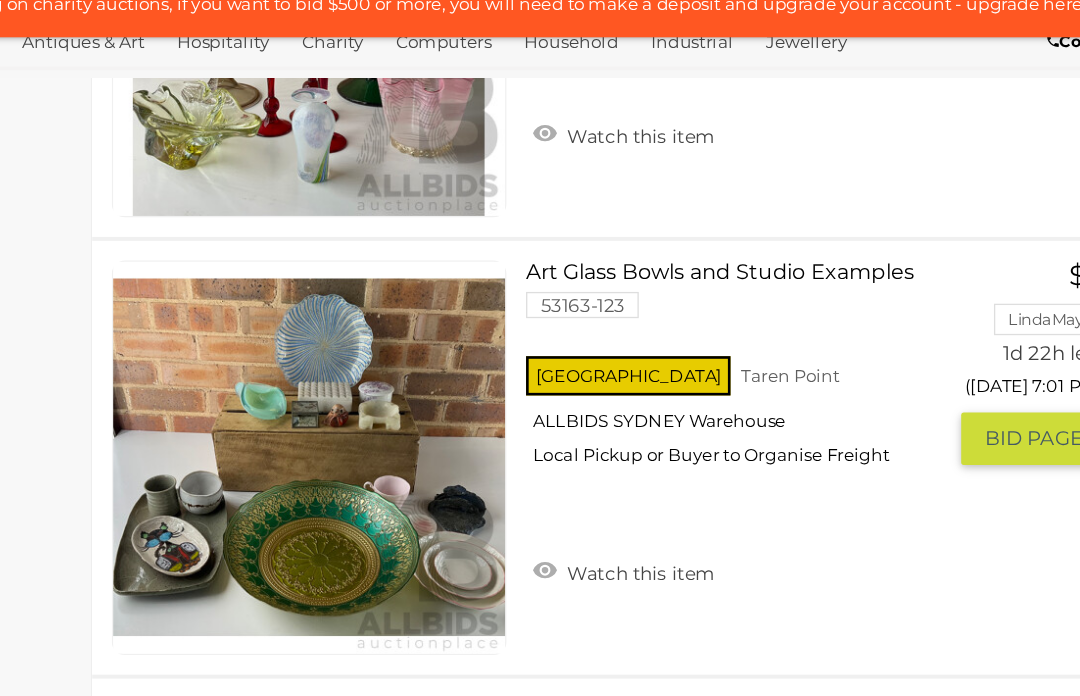 click on "Watch this item" at bounding box center [660, 540] 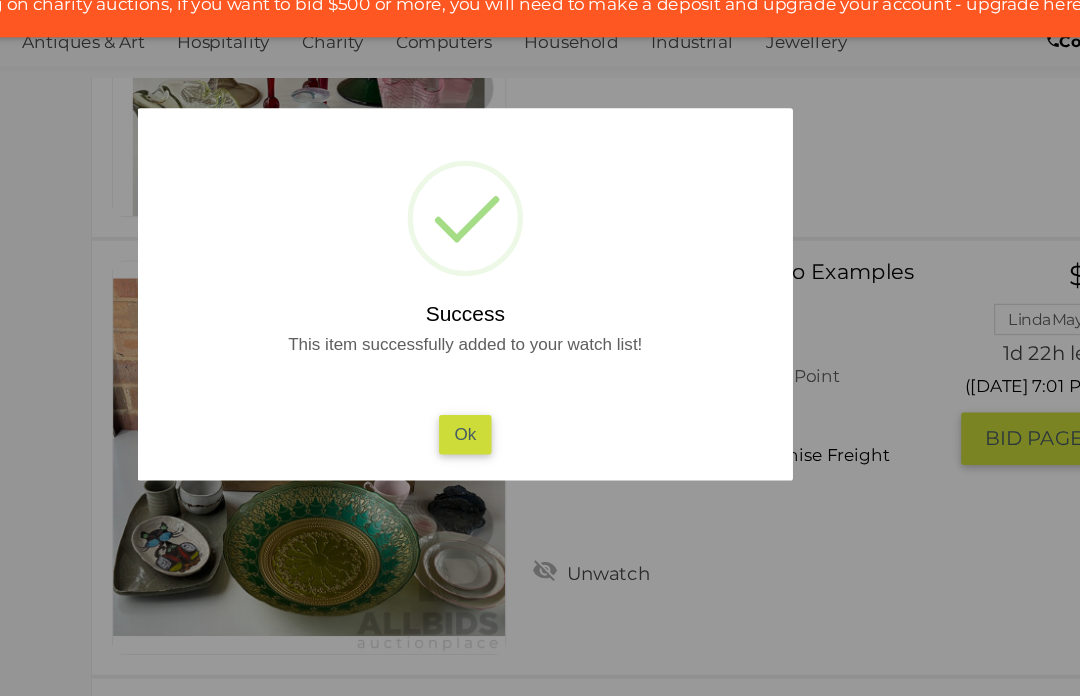 click on "Ok" at bounding box center [540, 435] 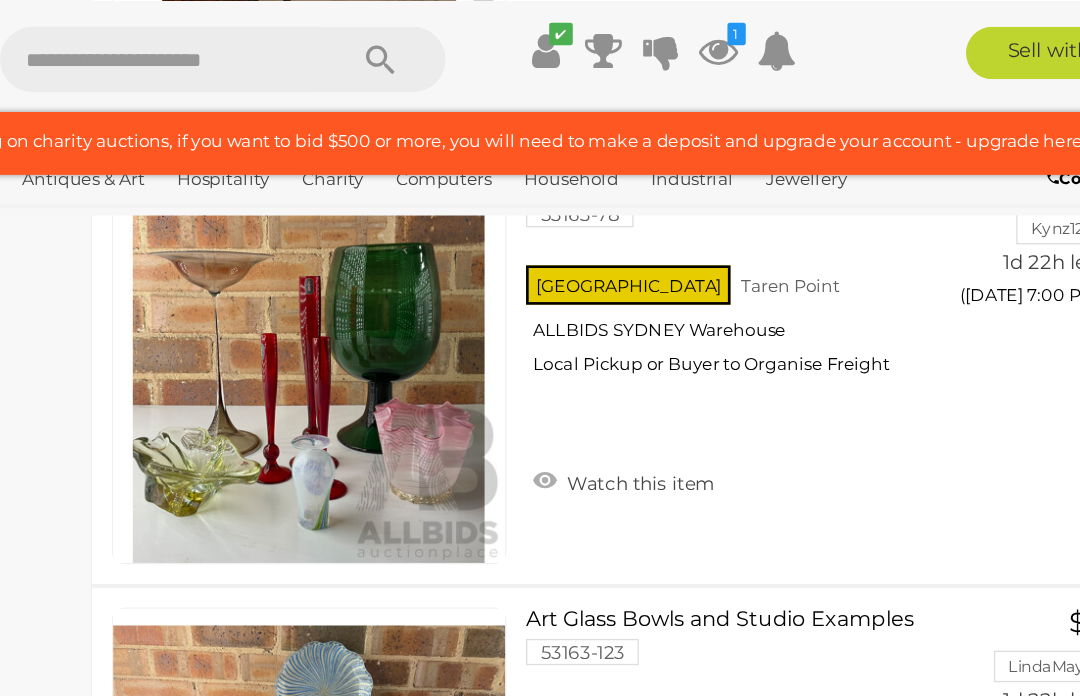 scroll, scrollTop: 14480, scrollLeft: 0, axis: vertical 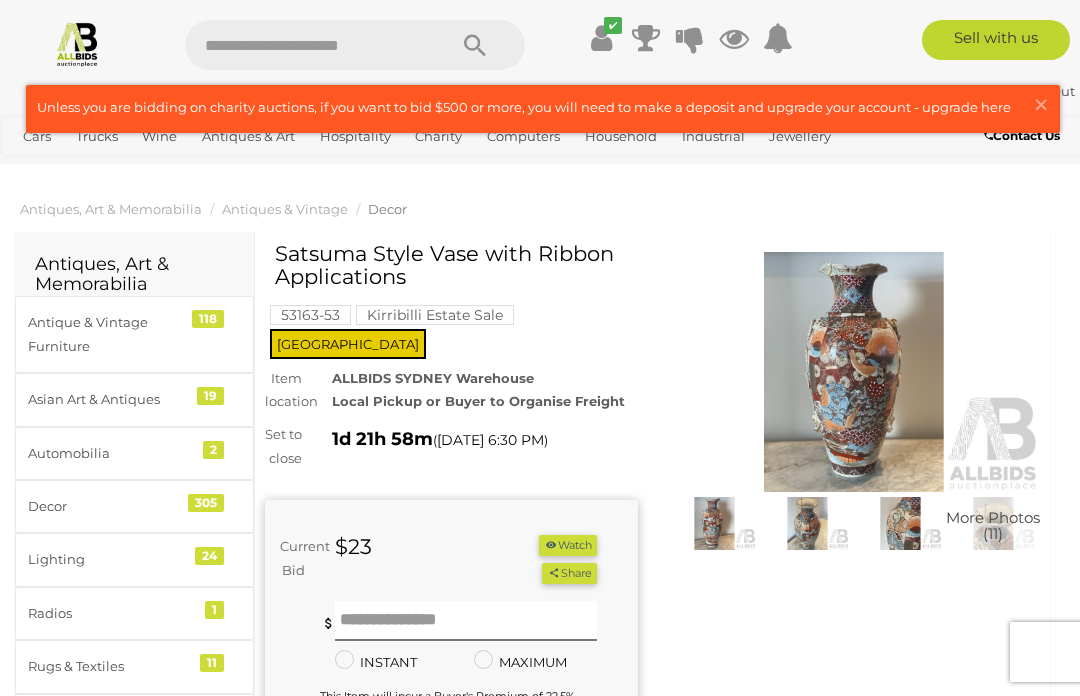 click at bounding box center (714, 524) 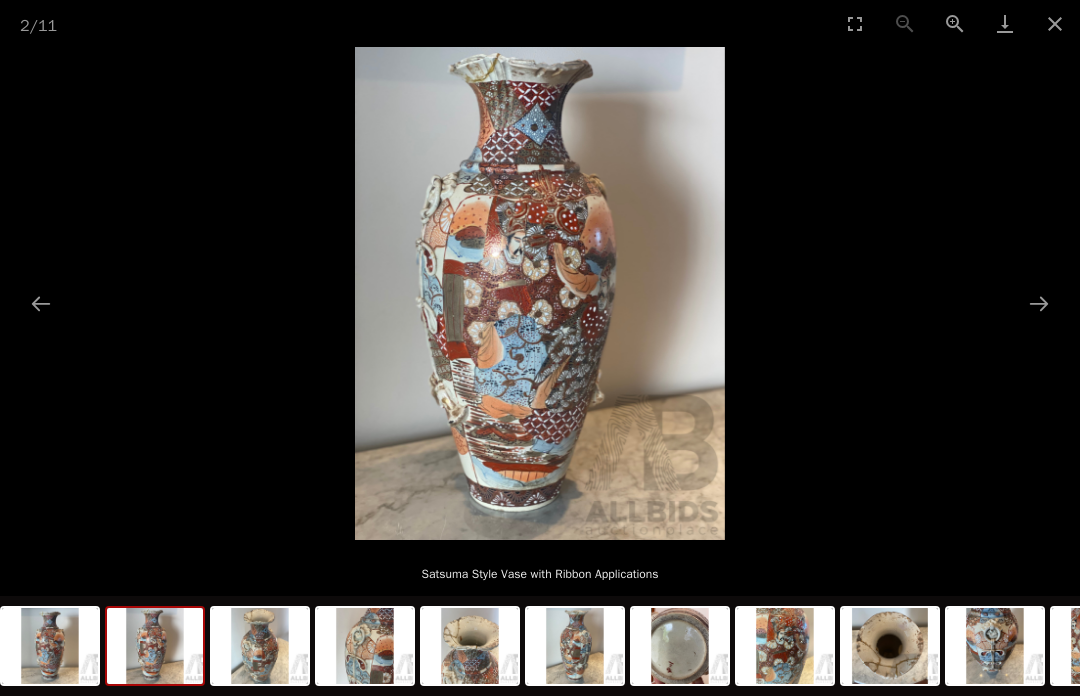 click at bounding box center [1039, 303] 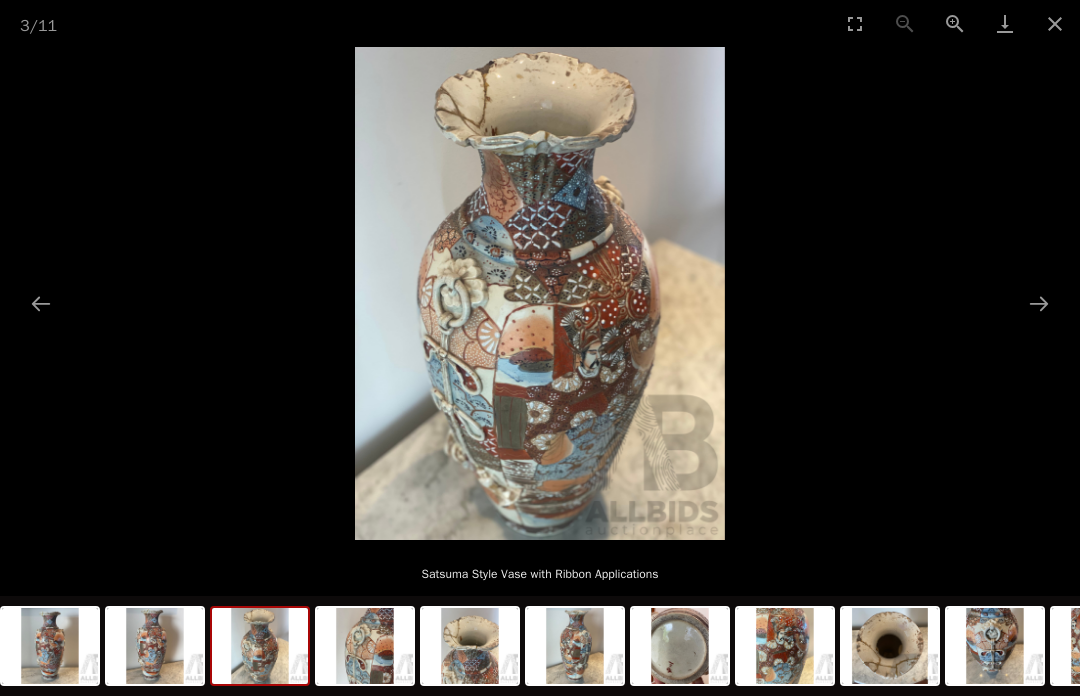 click at bounding box center [540, 293] 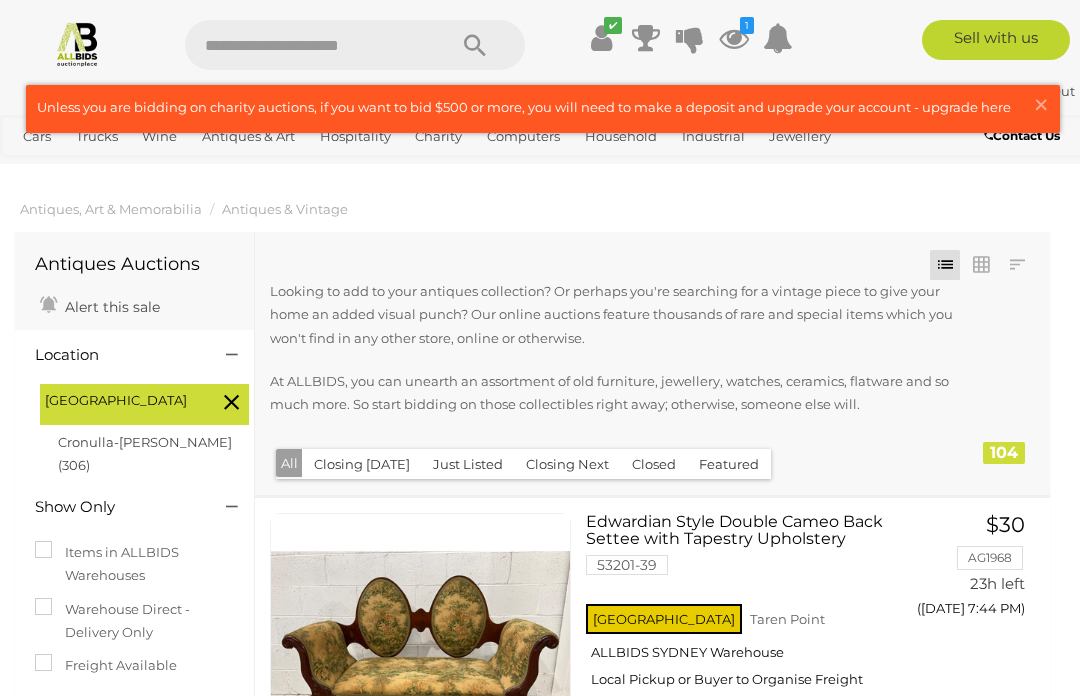 scroll, scrollTop: 14480, scrollLeft: 185, axis: both 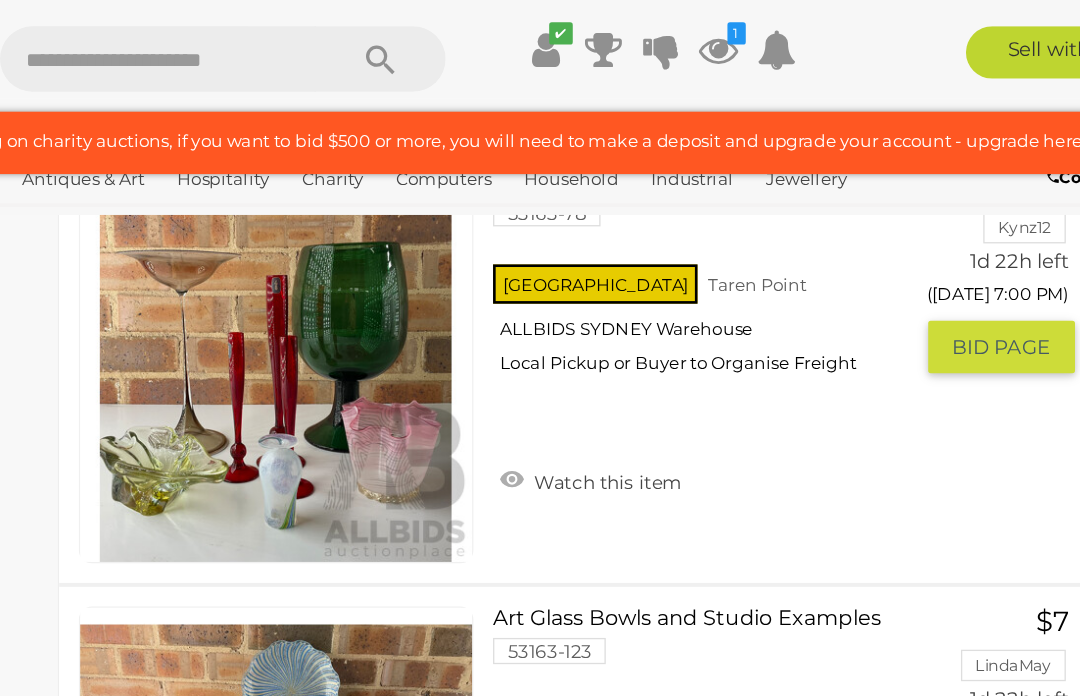 click on "Watch this item" at bounding box center (635, 366) 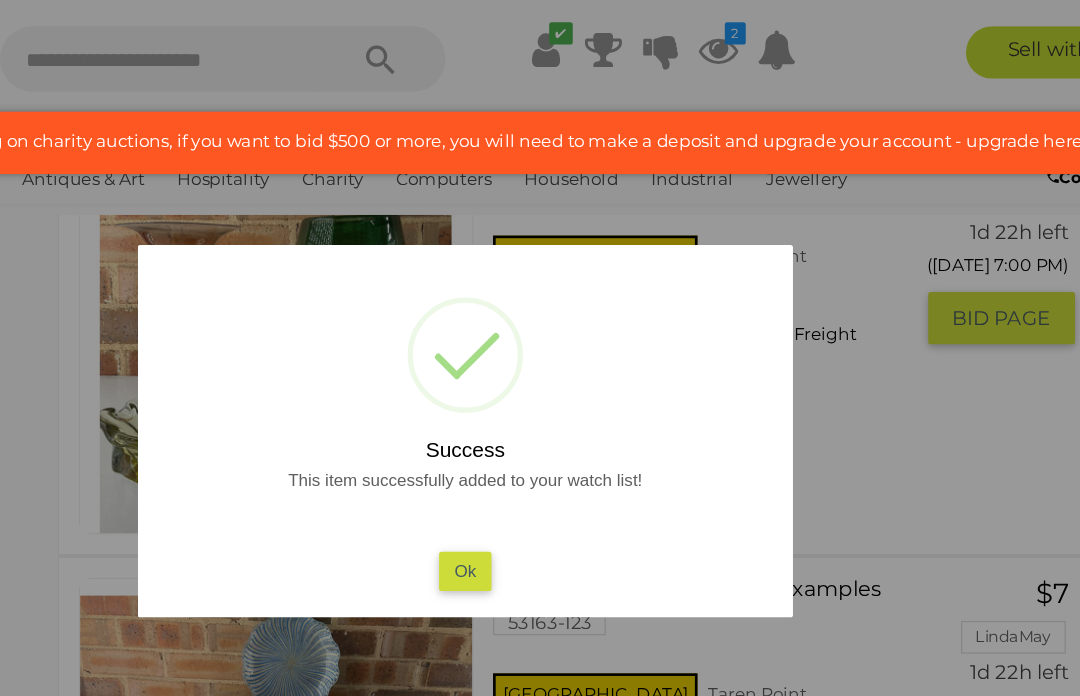 click on "Ok" at bounding box center (540, 435) 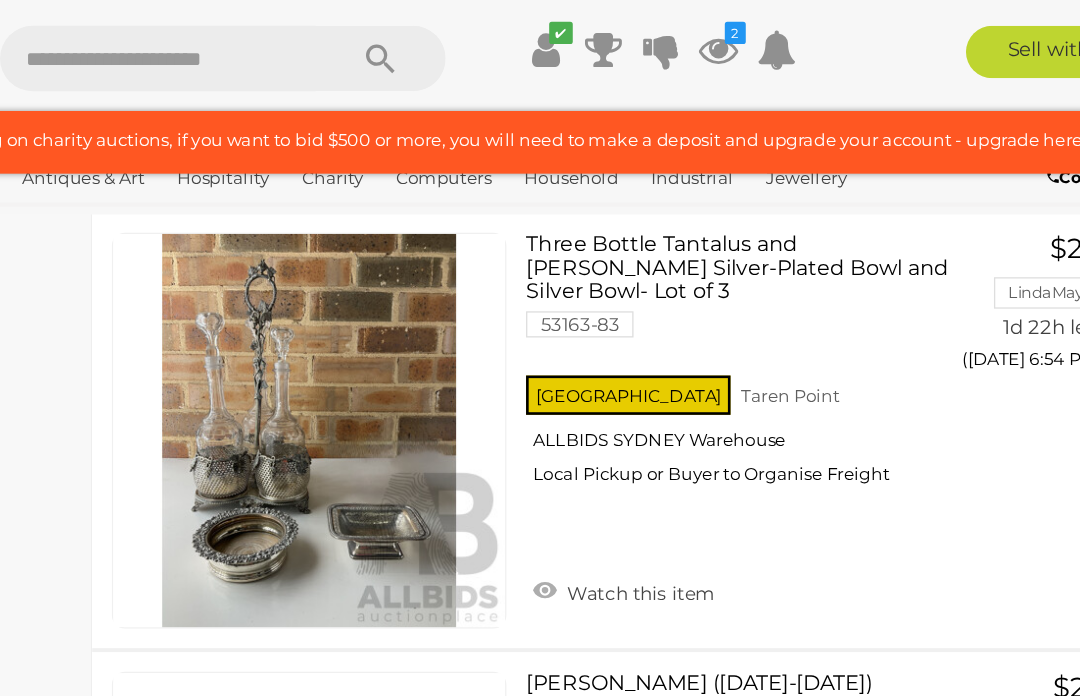 scroll, scrollTop: 11735, scrollLeft: 0, axis: vertical 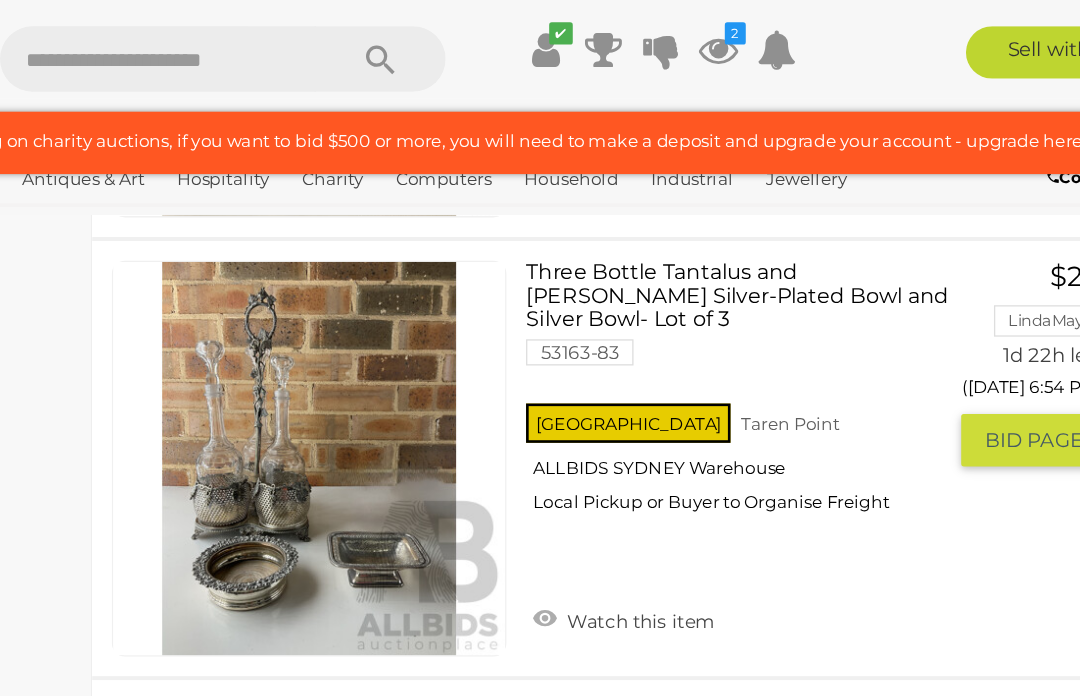 click on "Watch this item" at bounding box center (660, 472) 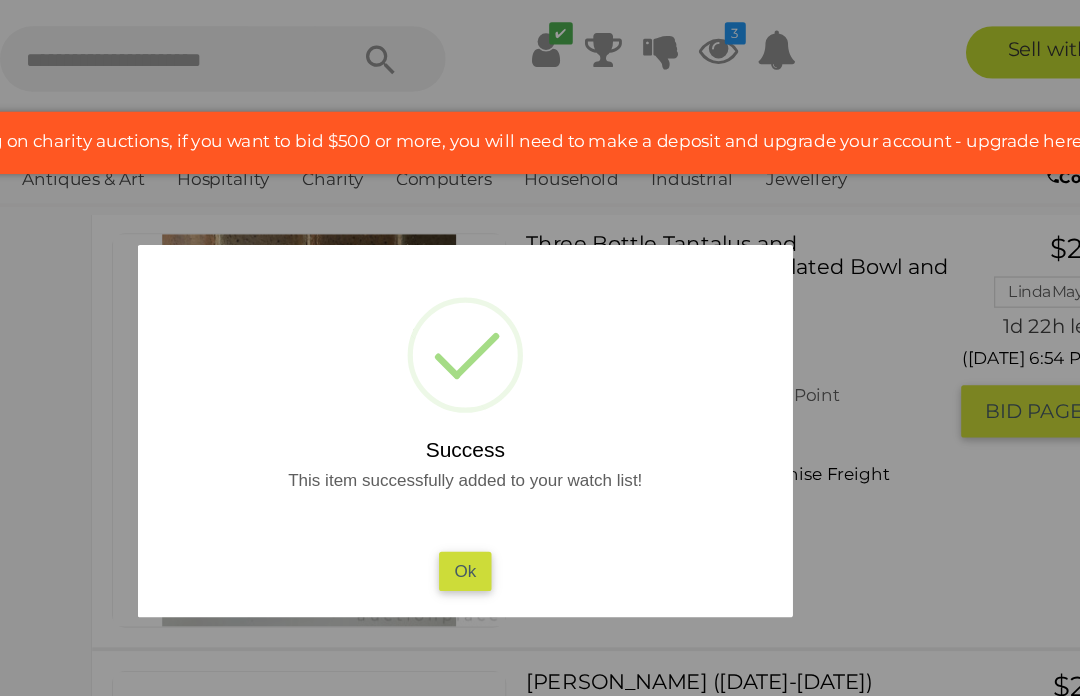 click on "Ok" at bounding box center (540, 435) 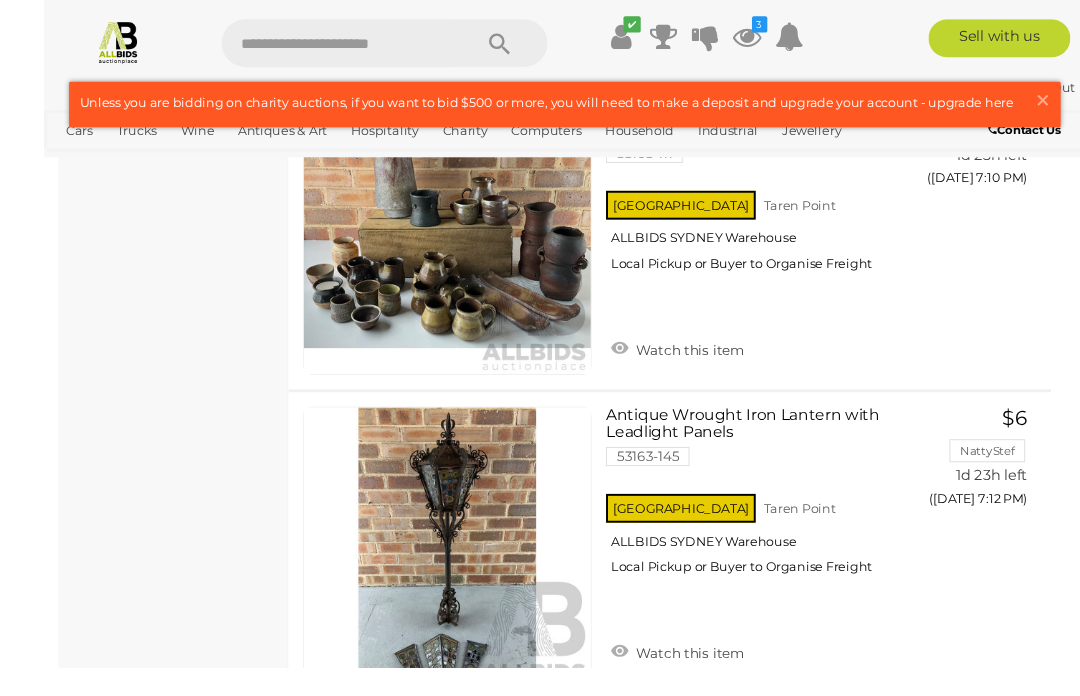 scroll, scrollTop: 16632, scrollLeft: 0, axis: vertical 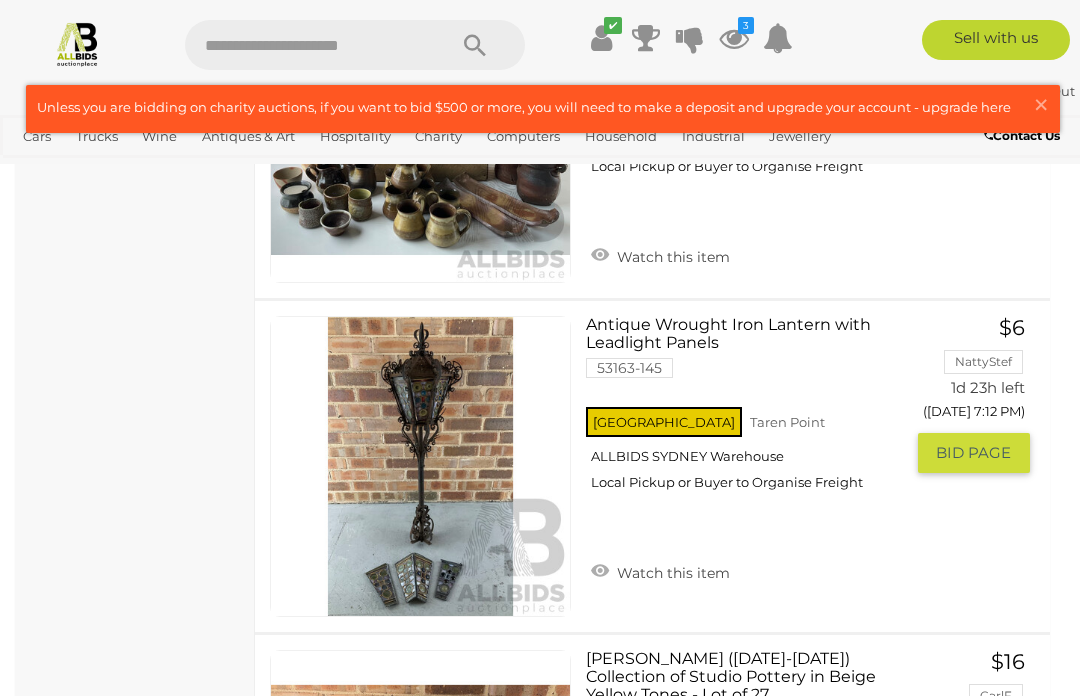 click on "Watch this item" at bounding box center [660, 571] 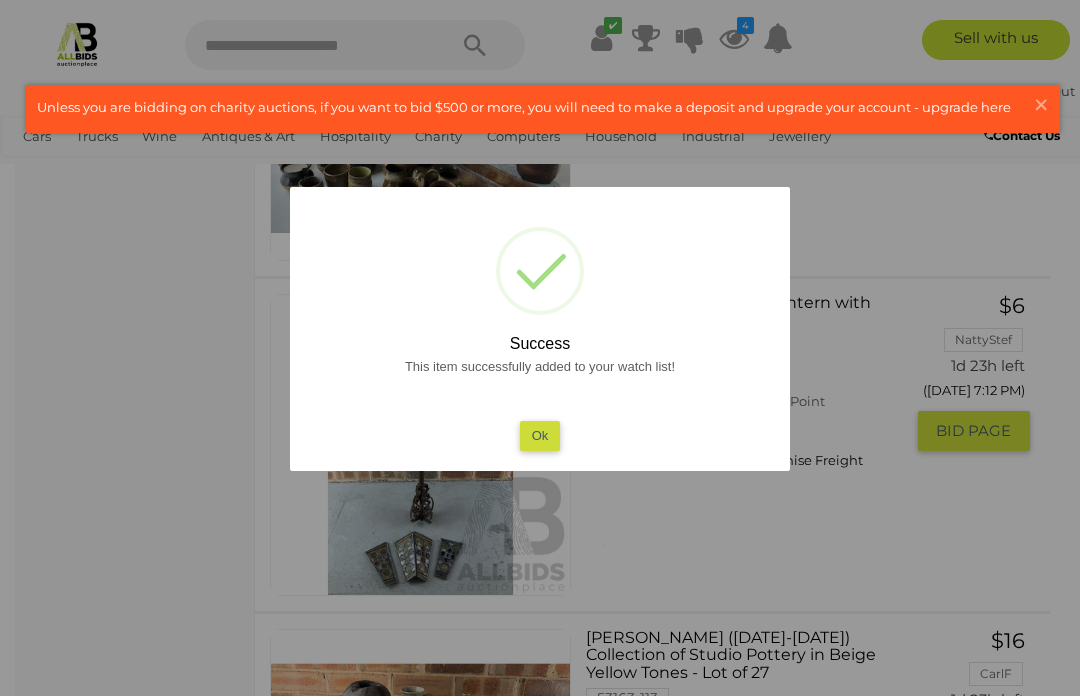 click on "Ok" at bounding box center (540, 435) 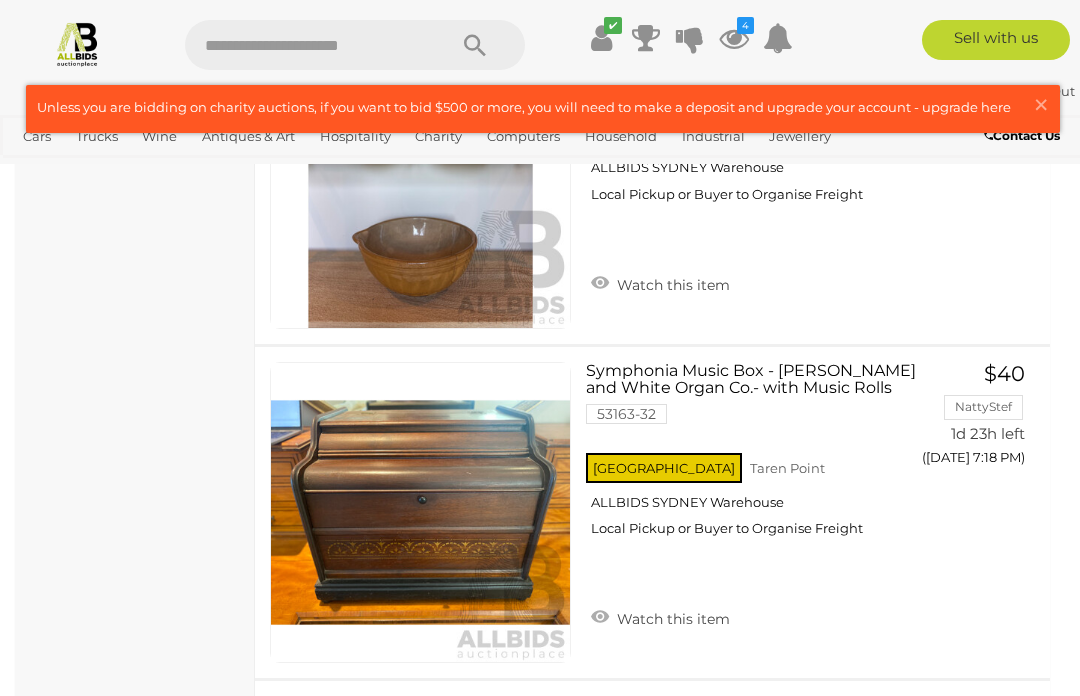 scroll, scrollTop: 17612, scrollLeft: 0, axis: vertical 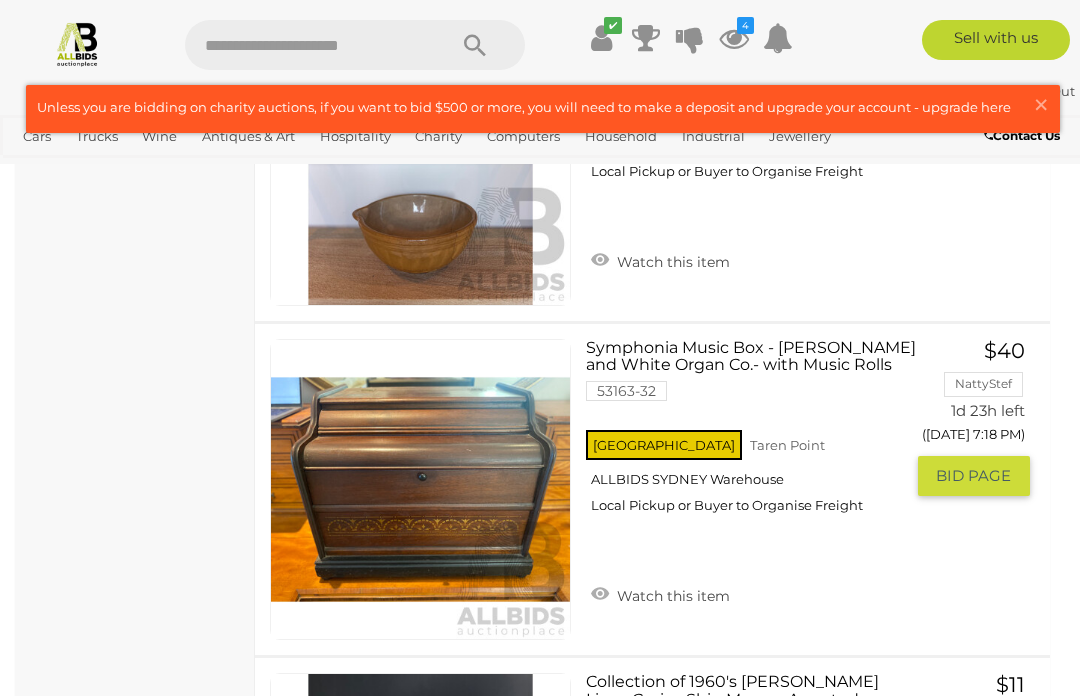 click at bounding box center [420, 489] 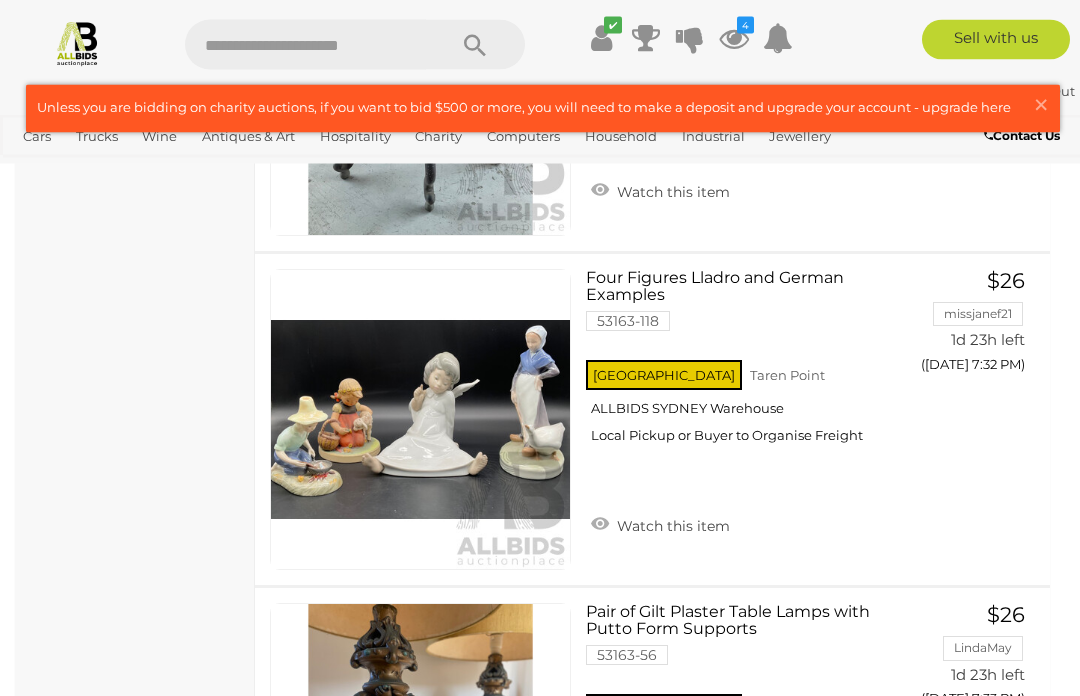 scroll, scrollTop: 20433, scrollLeft: 0, axis: vertical 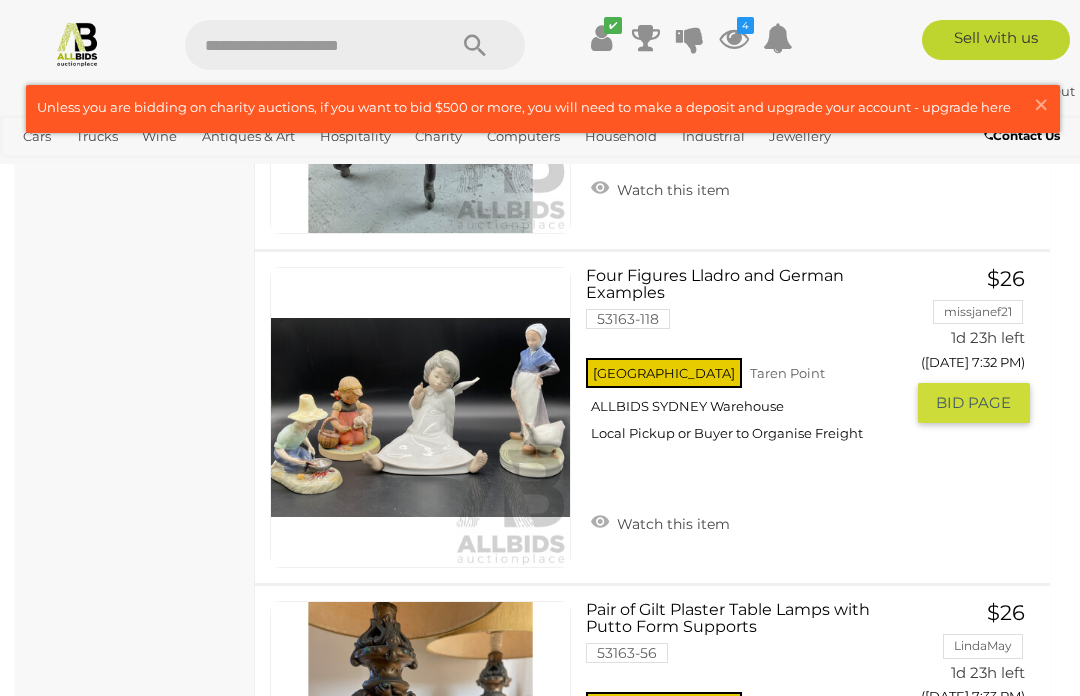 click on "Watch this item" at bounding box center (660, 522) 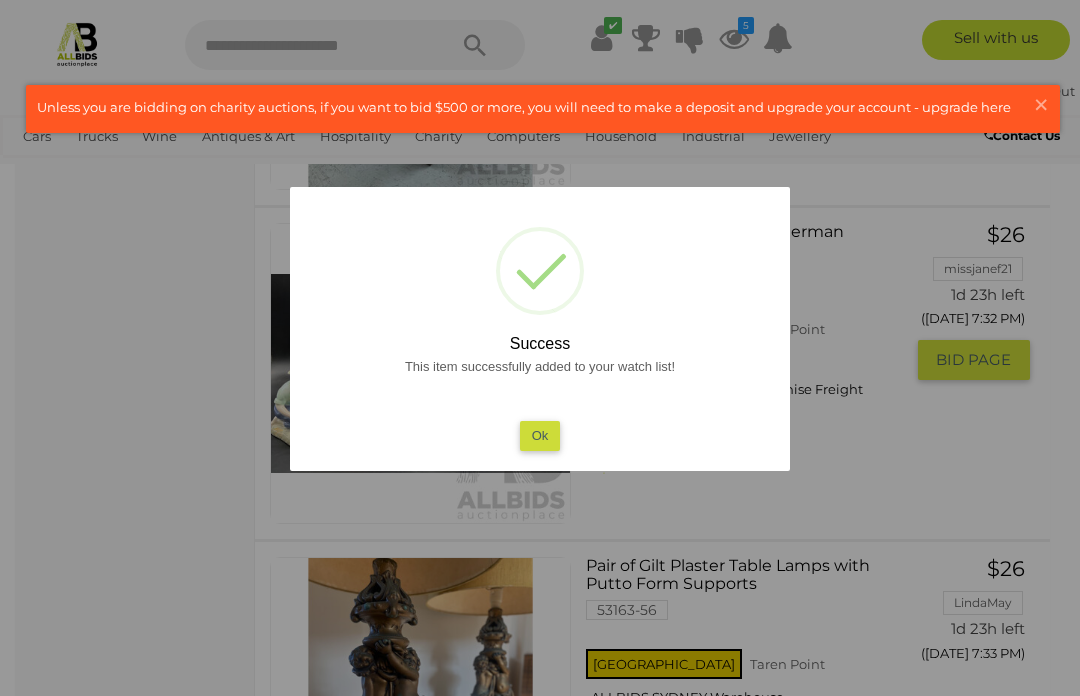 click at bounding box center (540, 348) 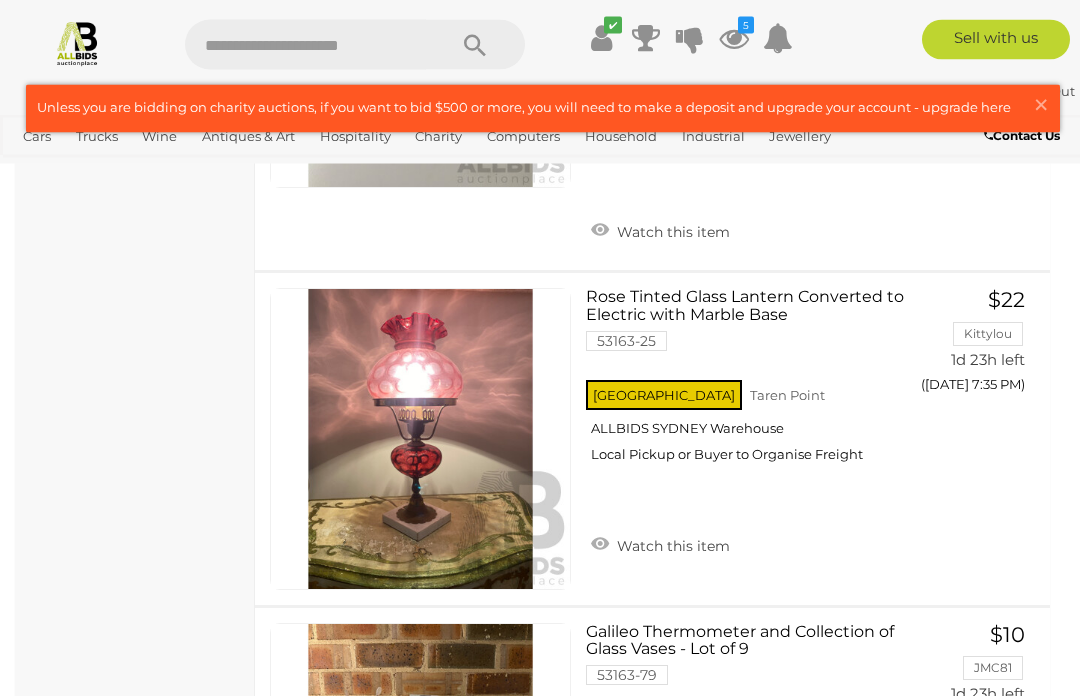 scroll, scrollTop: 21473, scrollLeft: 0, axis: vertical 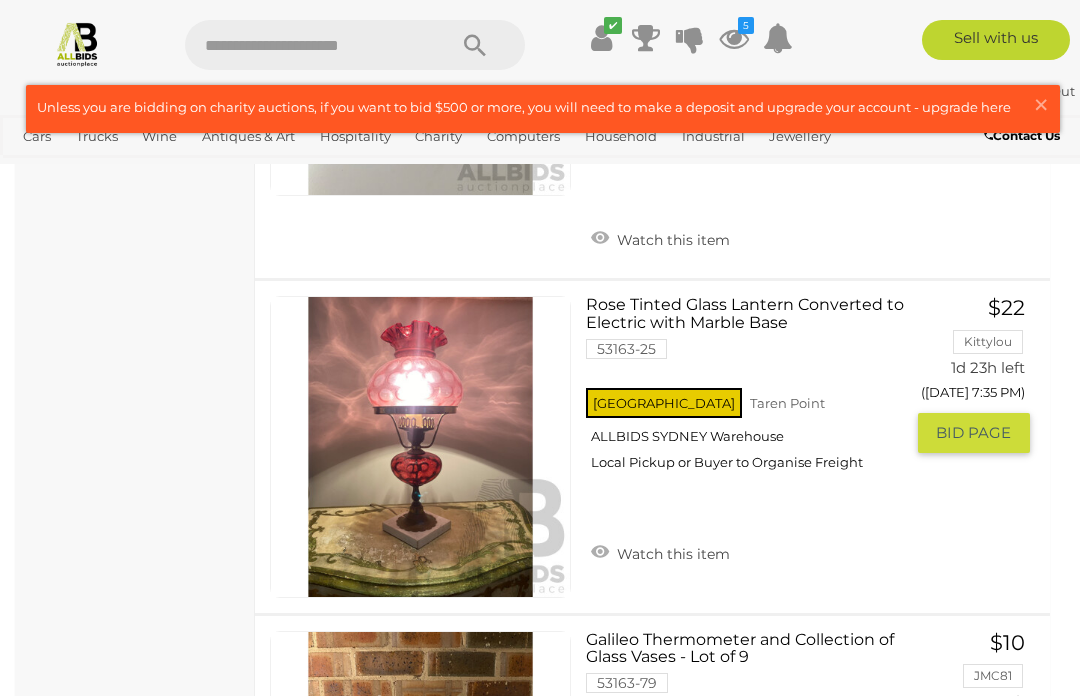 click on "Watch this item" at bounding box center (660, 552) 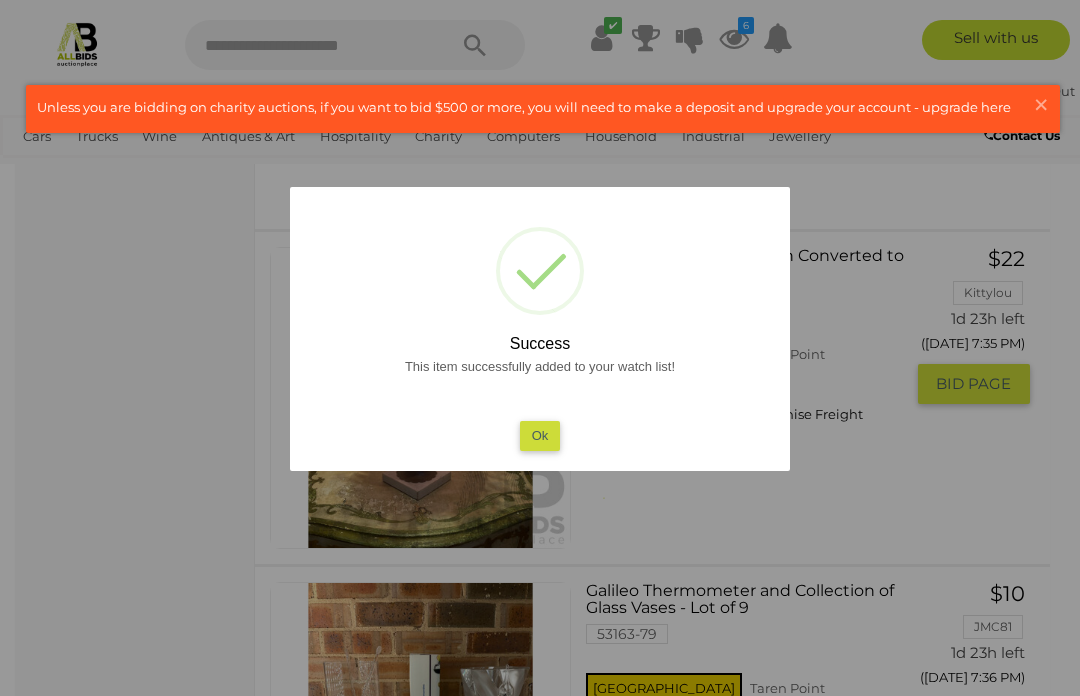 click on "Ok" at bounding box center (540, 435) 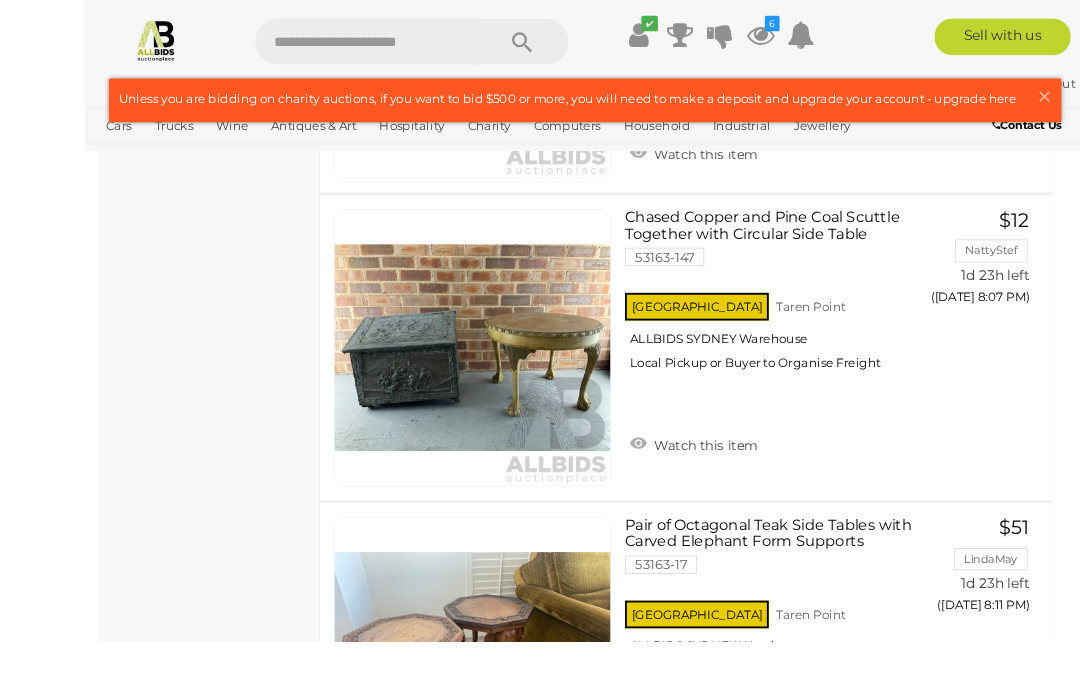 scroll, scrollTop: 28748, scrollLeft: 0, axis: vertical 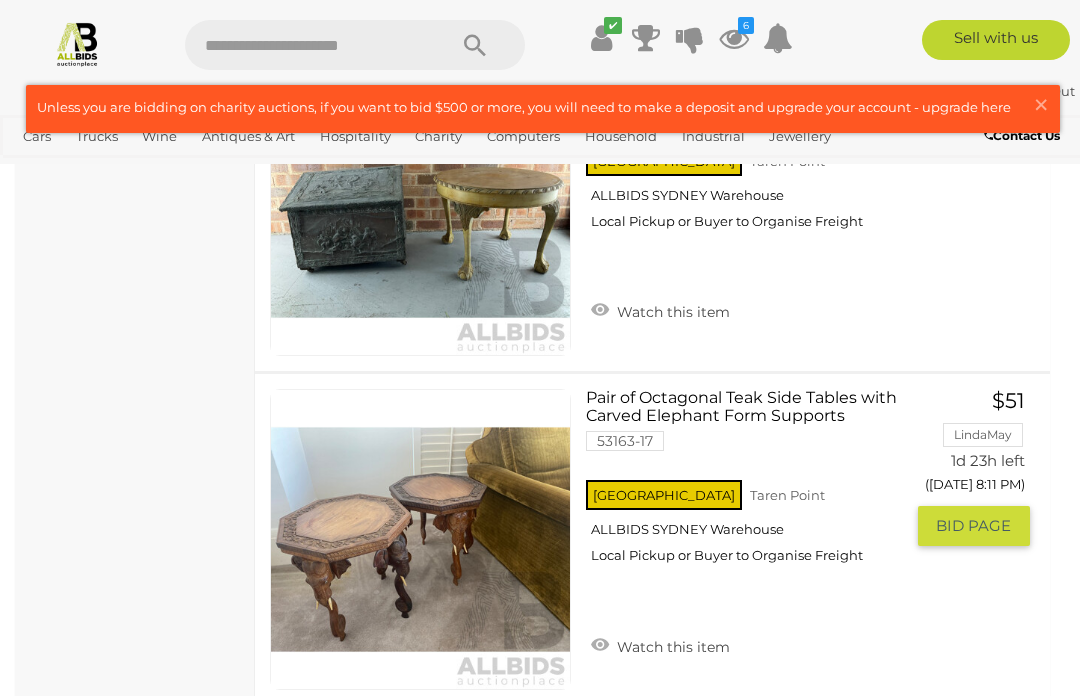 click on "Watch this item" at bounding box center [660, 645] 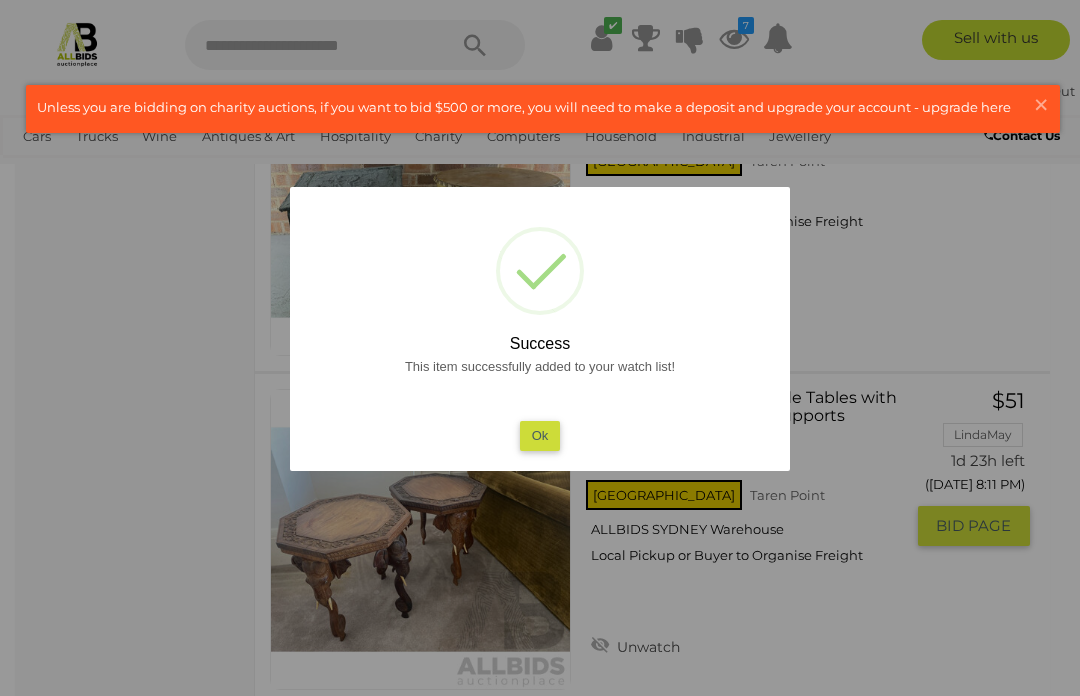 click at bounding box center (540, 348) 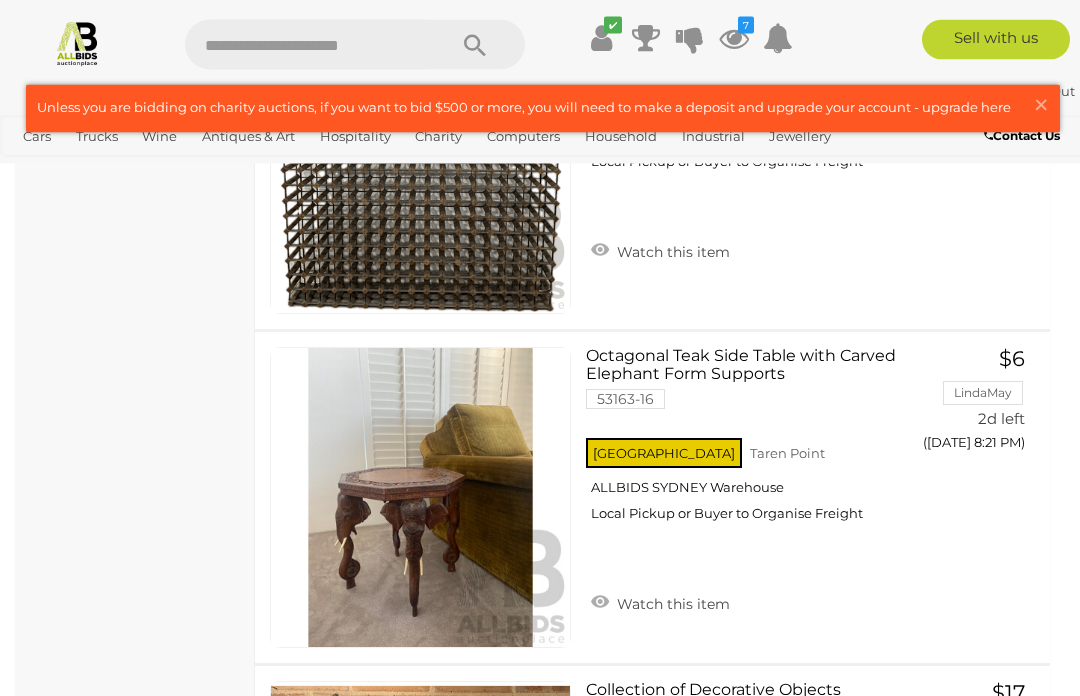 scroll, scrollTop: 32147, scrollLeft: 0, axis: vertical 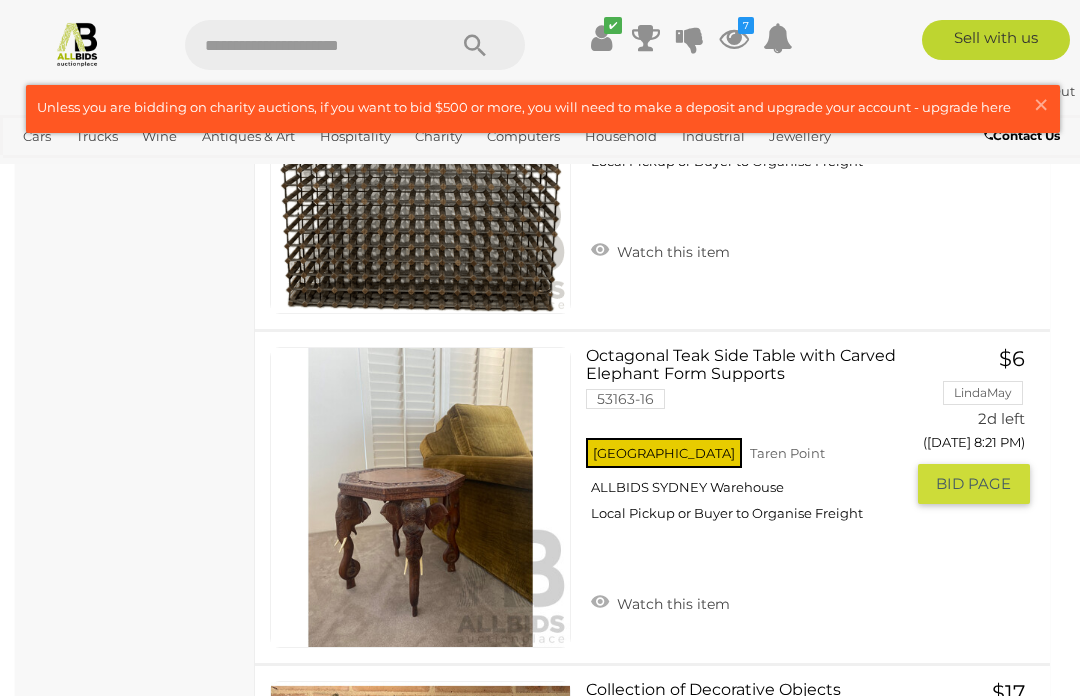 click on "Watch this item" at bounding box center (660, 602) 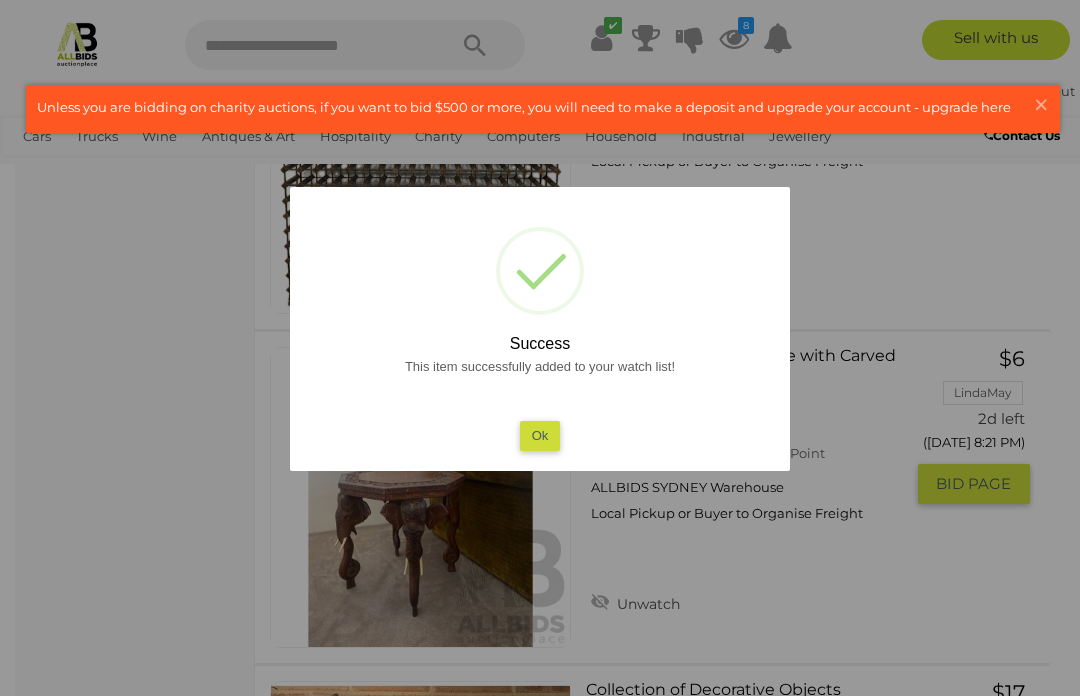 click on "Ok" at bounding box center (540, 435) 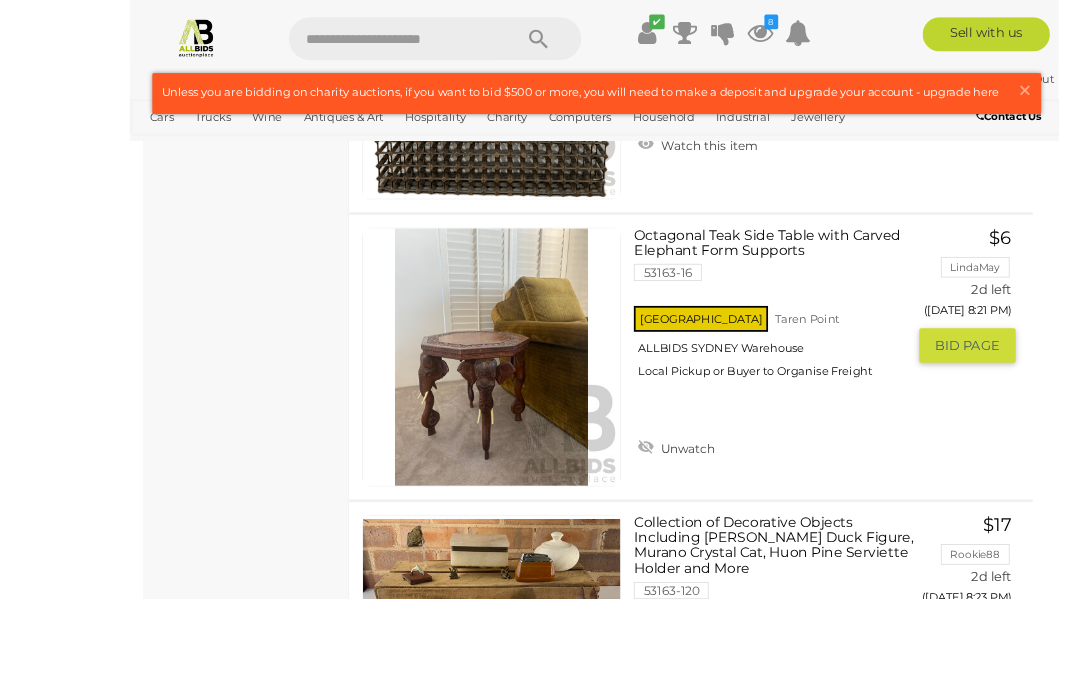 scroll, scrollTop: 32488, scrollLeft: 0, axis: vertical 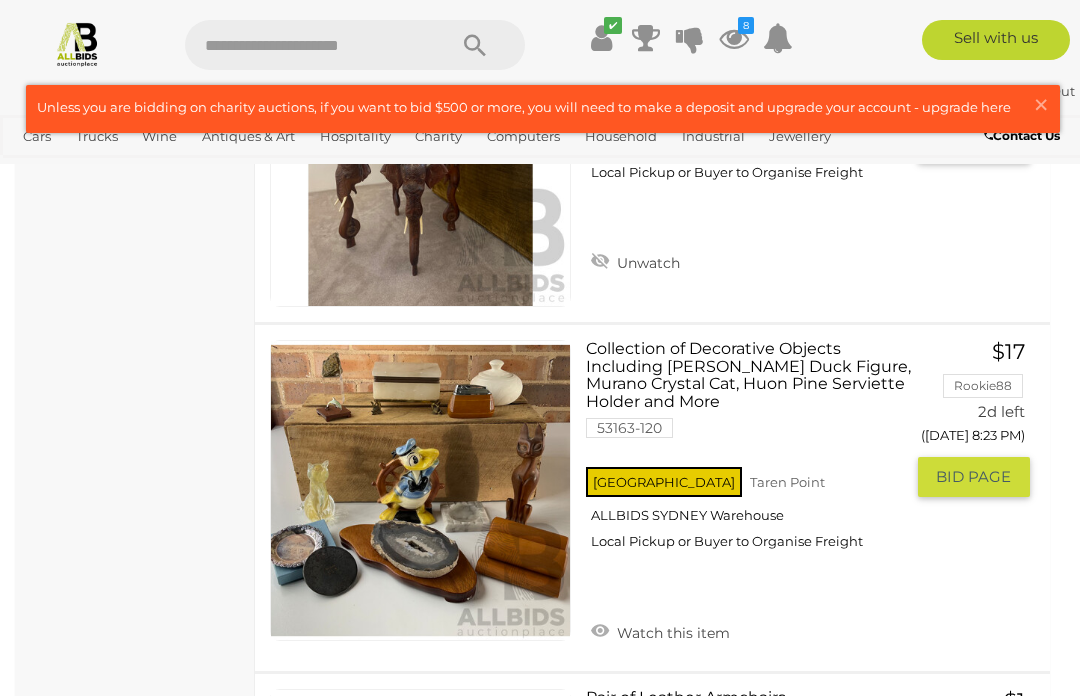 click on "Watch this item" at bounding box center [660, 631] 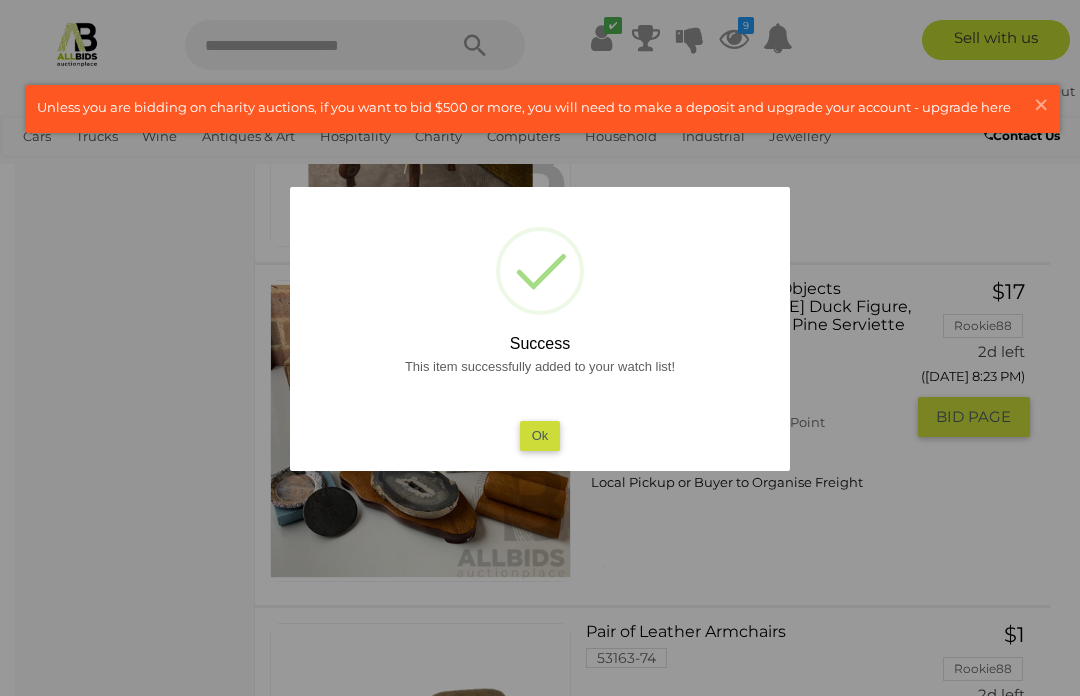 click on "Ok" at bounding box center [540, 435] 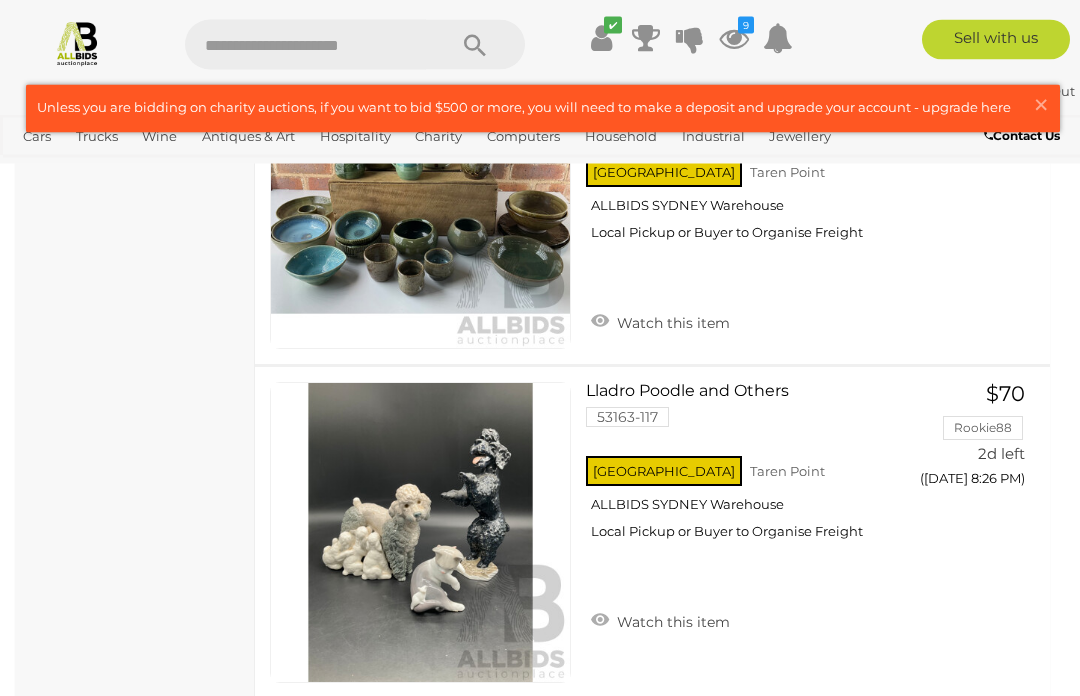 scroll, scrollTop: 33463, scrollLeft: 0, axis: vertical 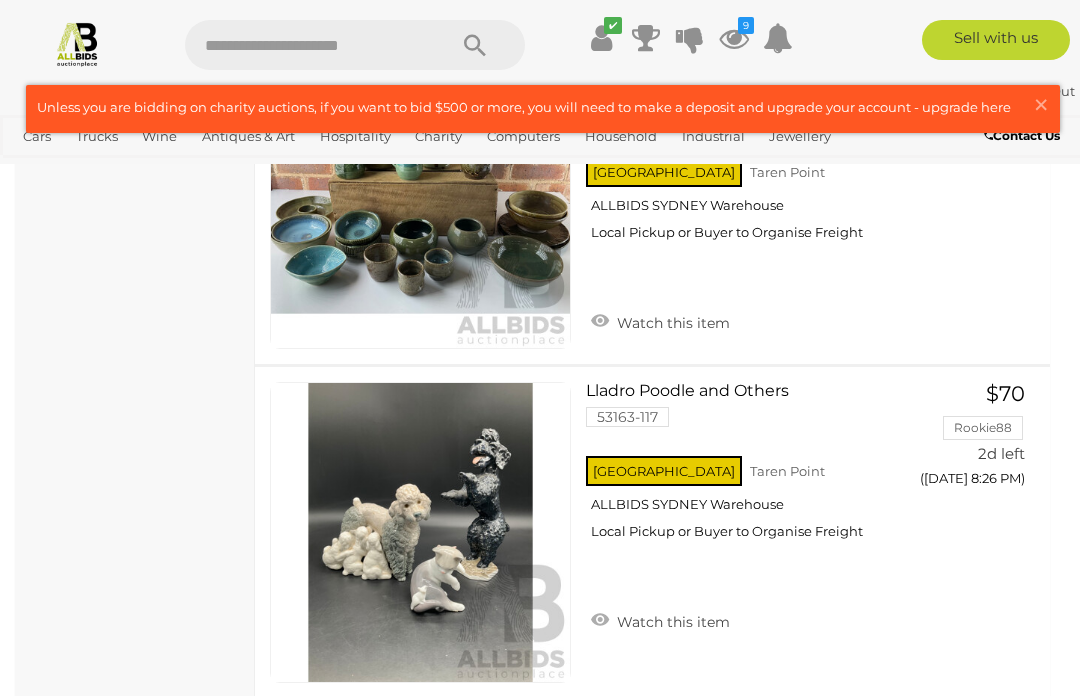 click on "2" at bounding box center (388, 748) 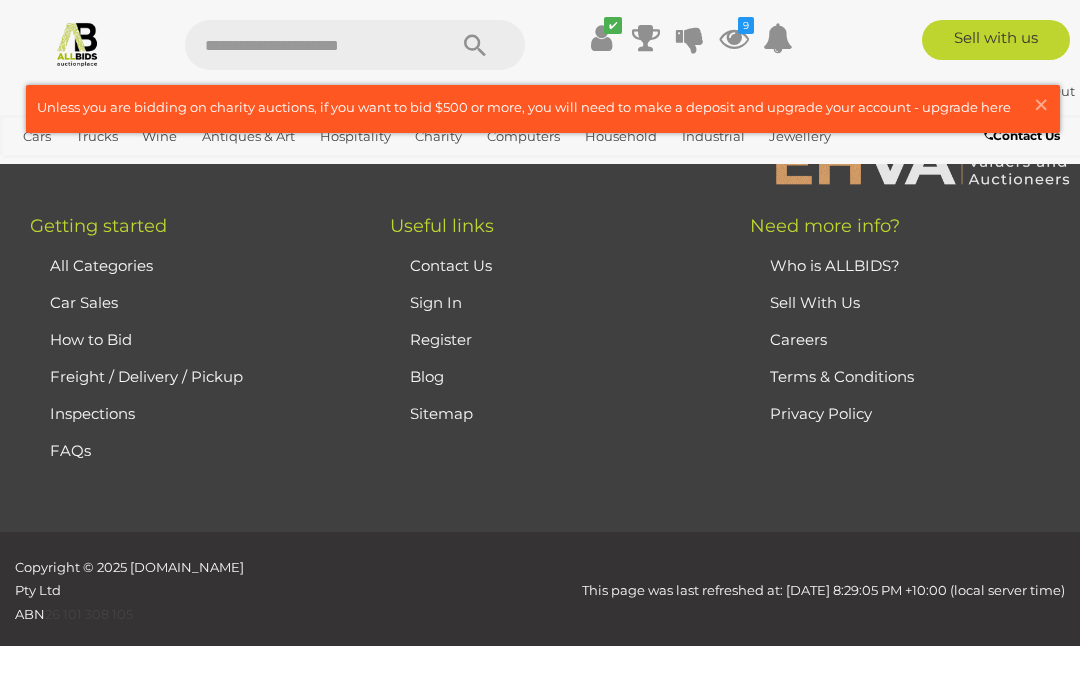 scroll, scrollTop: 292, scrollLeft: 0, axis: vertical 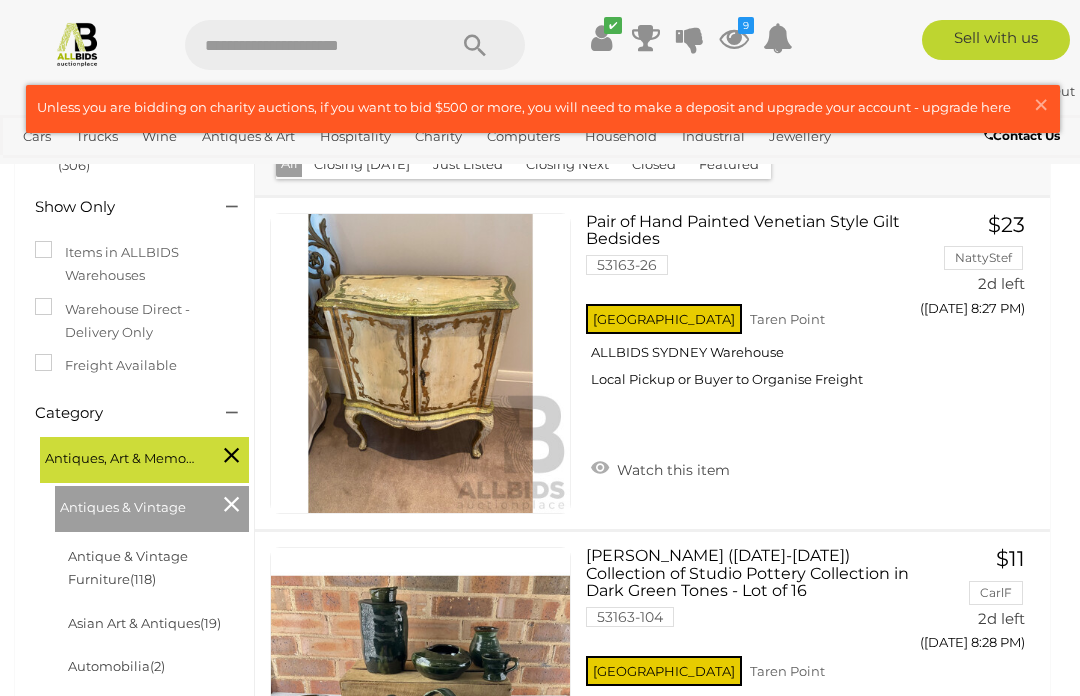 click at bounding box center (231, 504) 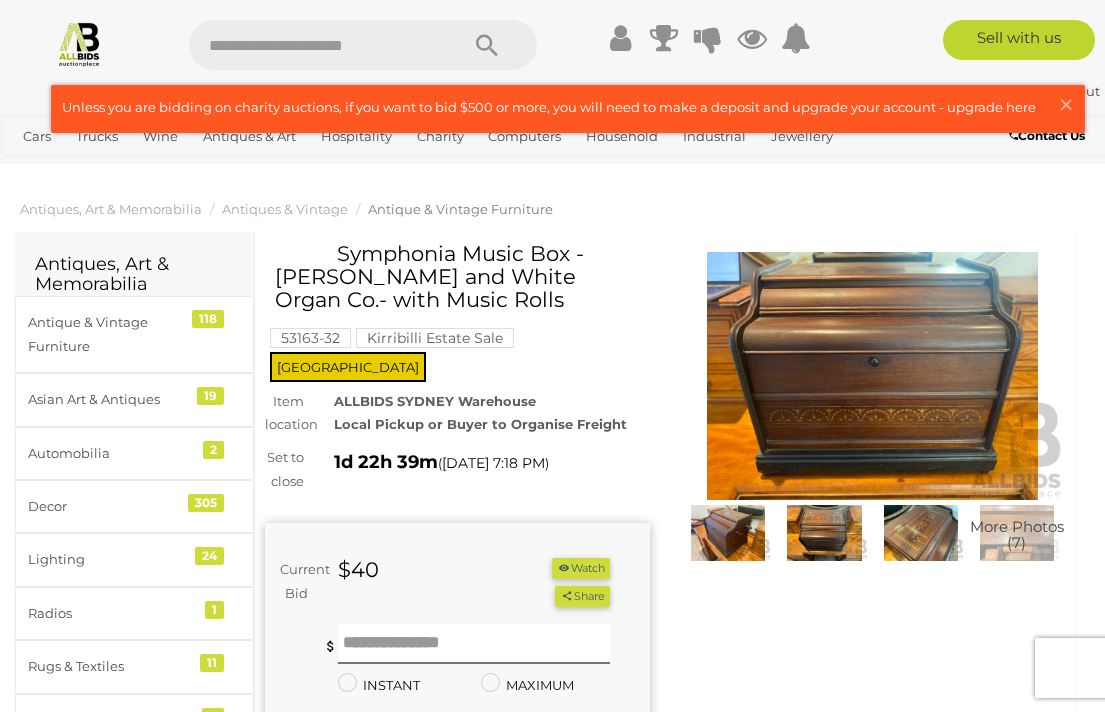 scroll, scrollTop: 3, scrollLeft: 0, axis: vertical 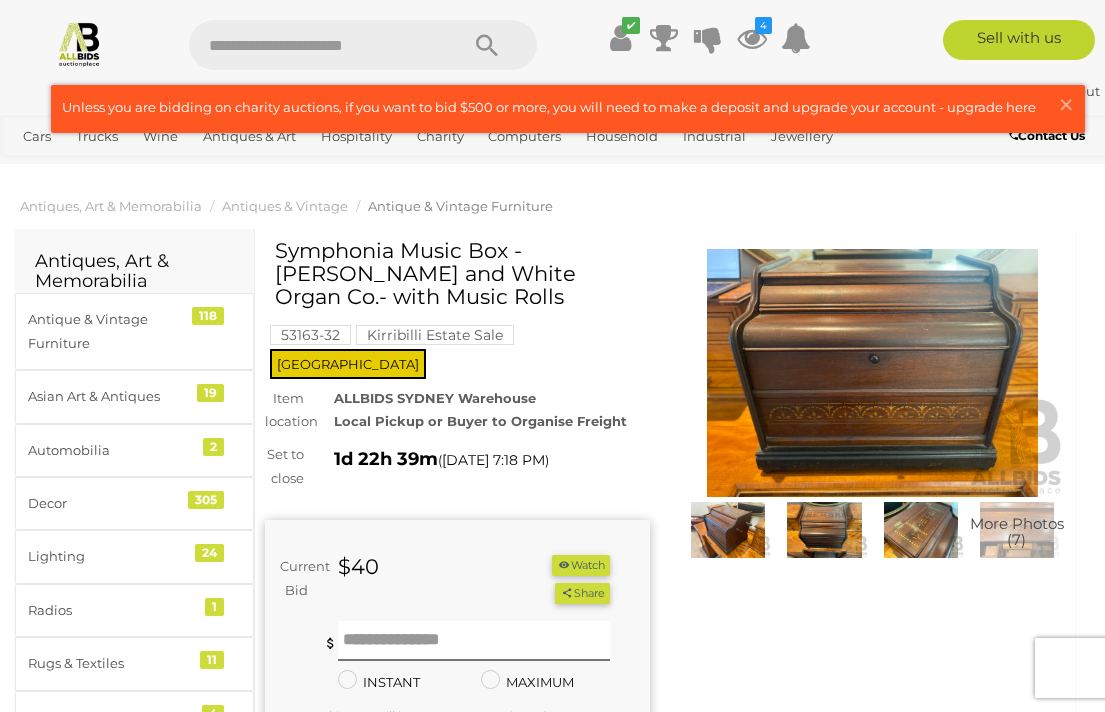 click at bounding box center (728, 530) 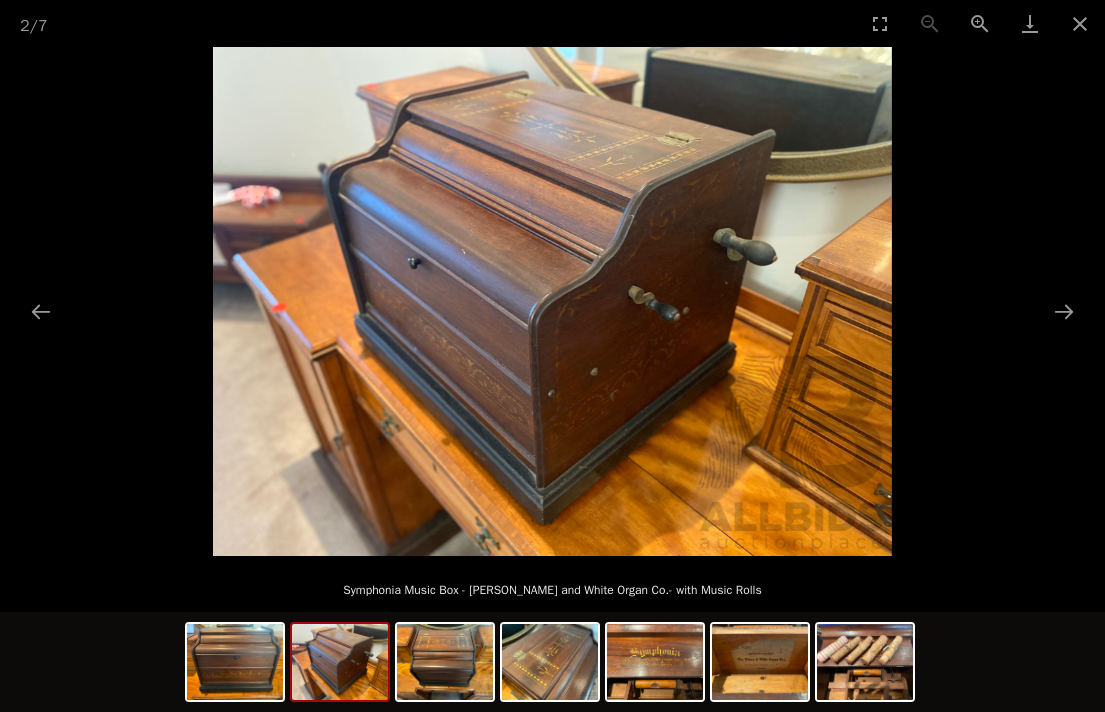 click at bounding box center (340, 662) 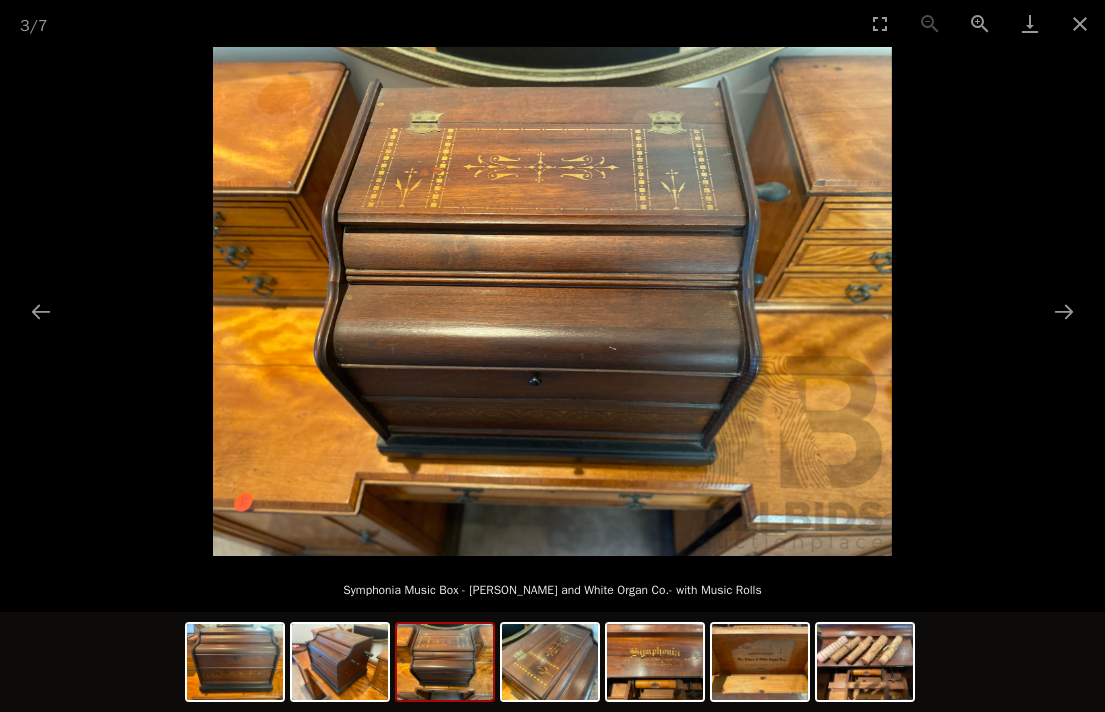 click at bounding box center (550, 662) 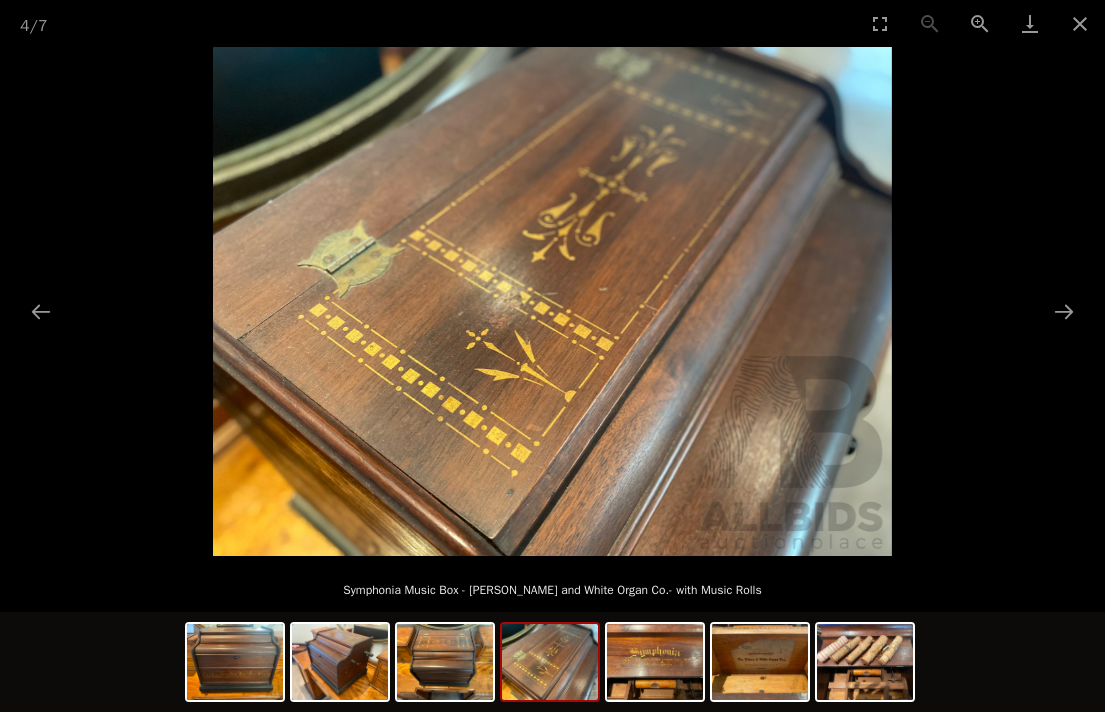 click at bounding box center [655, 662] 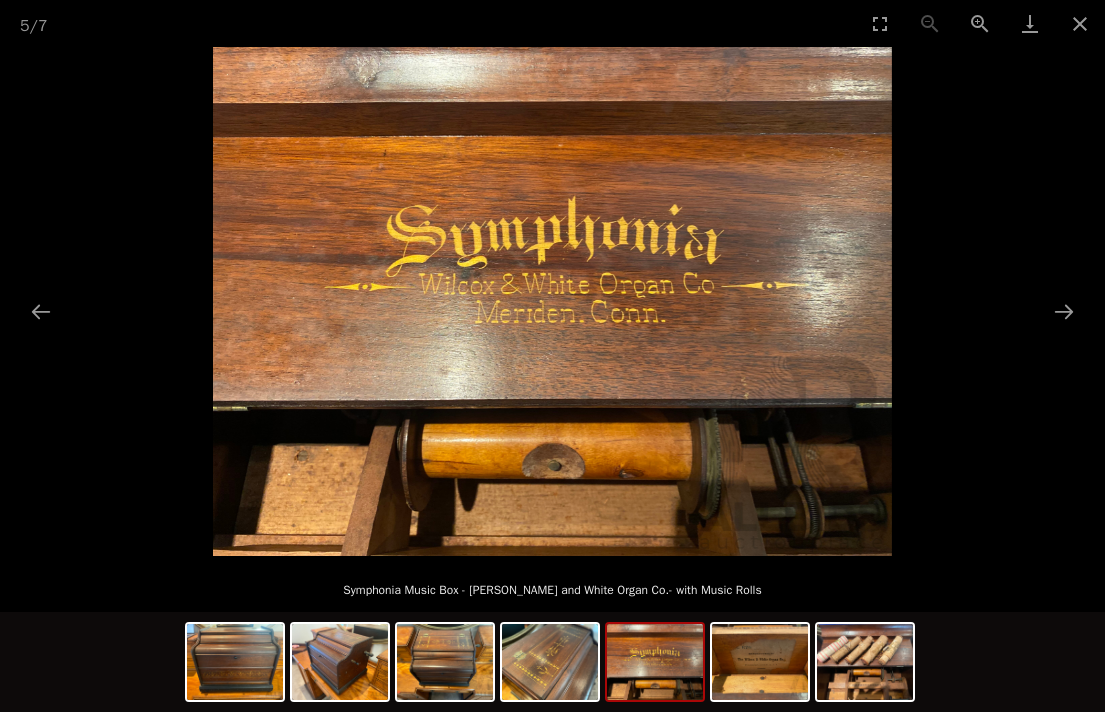 click at bounding box center [865, 662] 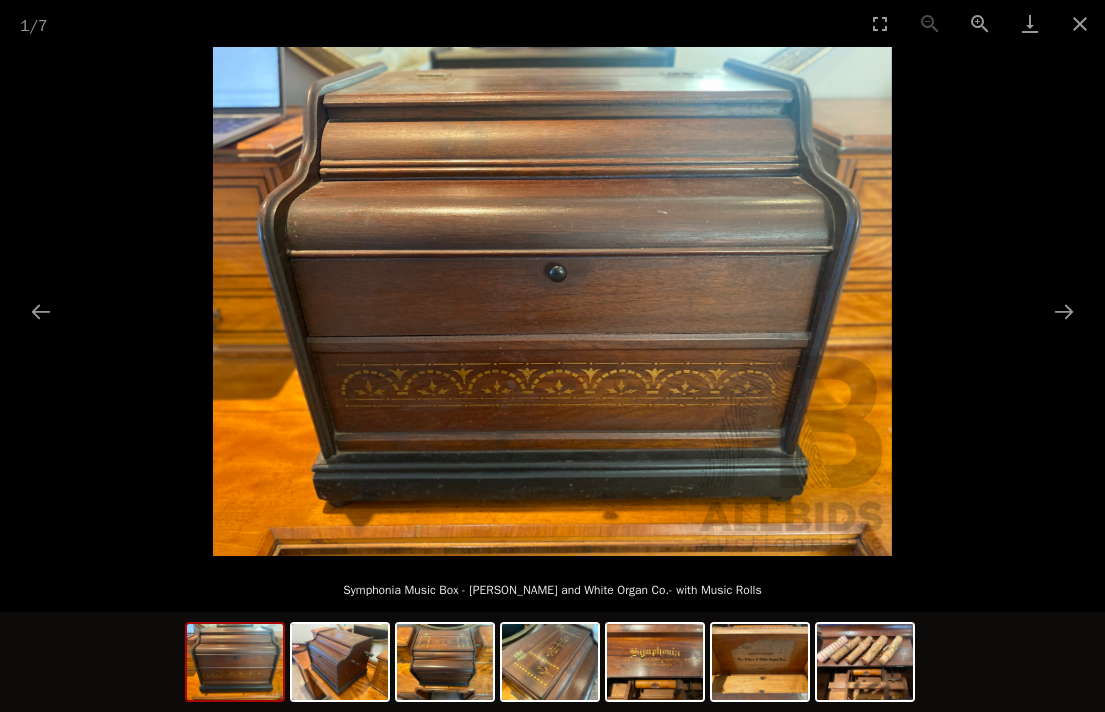click at bounding box center (235, 662) 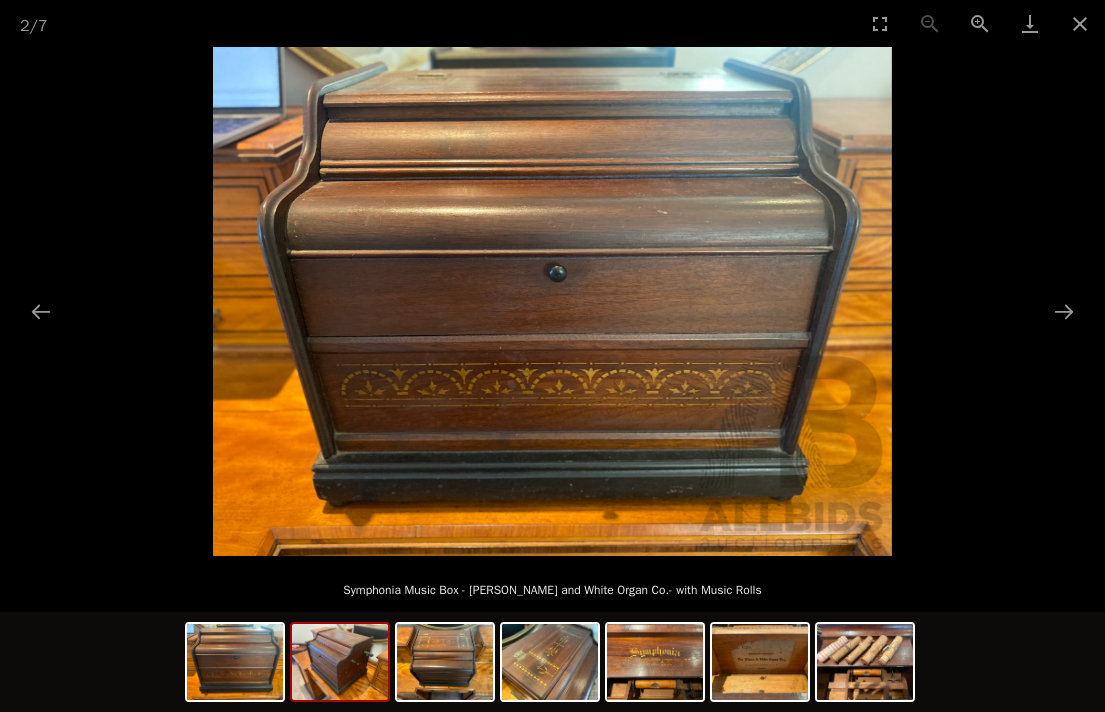 click at bounding box center (340, 662) 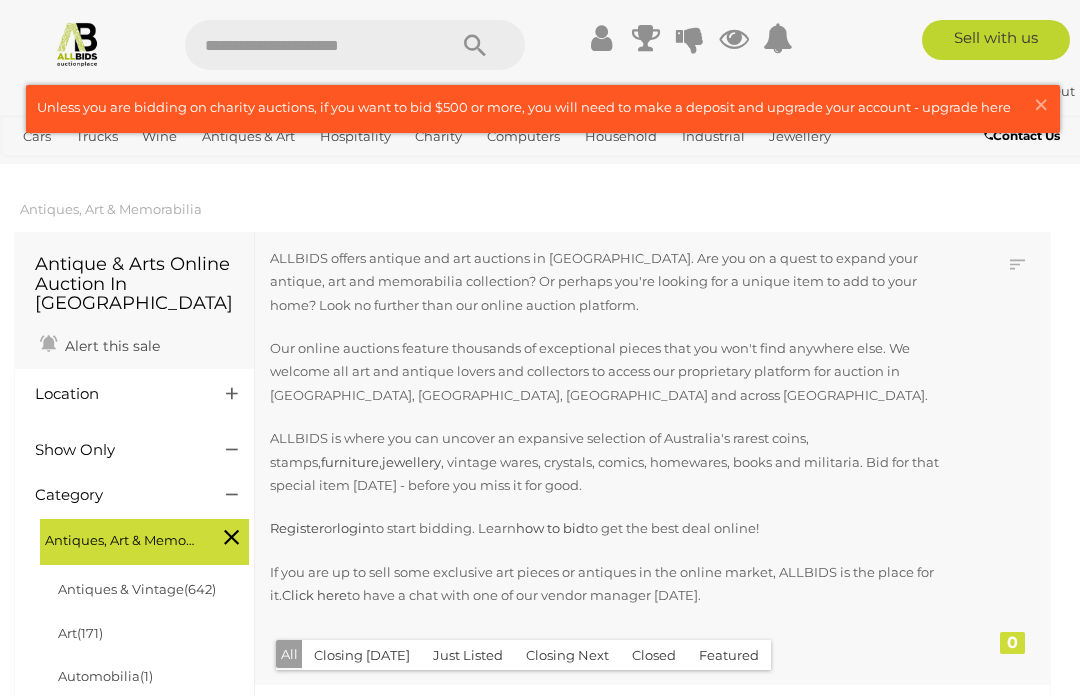scroll, scrollTop: 0, scrollLeft: 0, axis: both 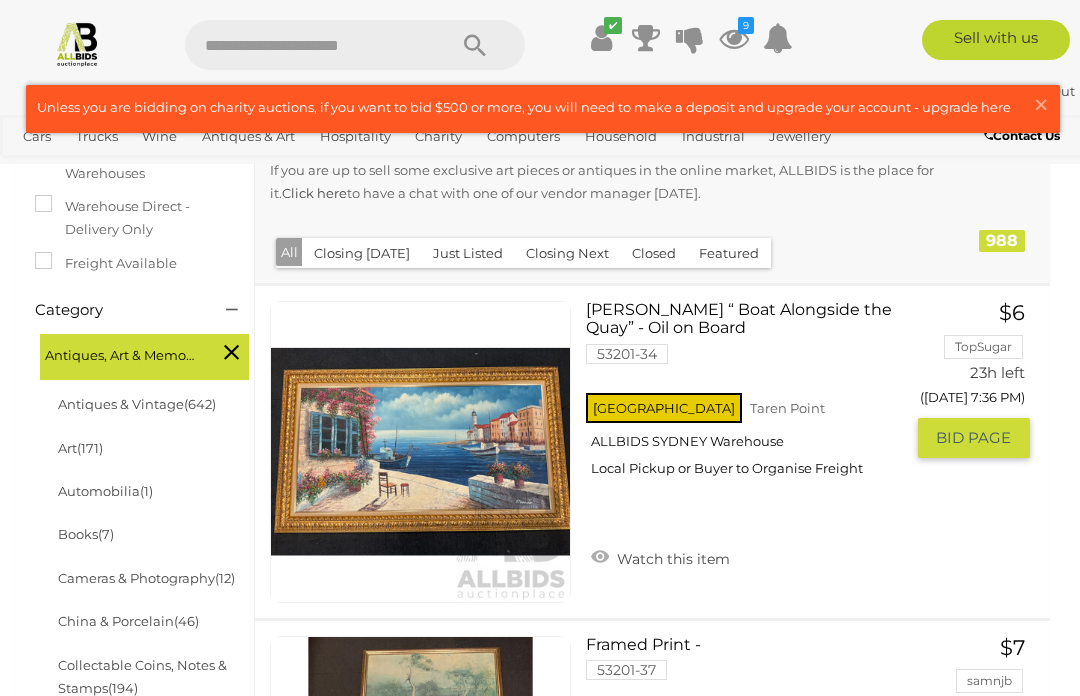 click on "Watch this item" at bounding box center (660, 557) 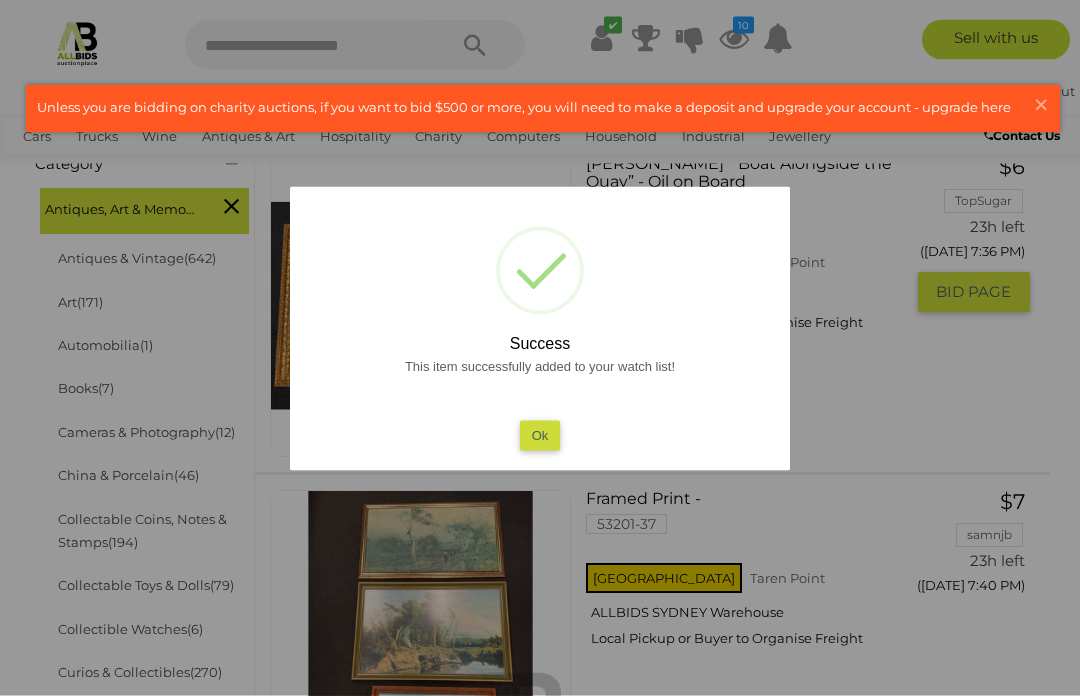 scroll, scrollTop: 493, scrollLeft: 0, axis: vertical 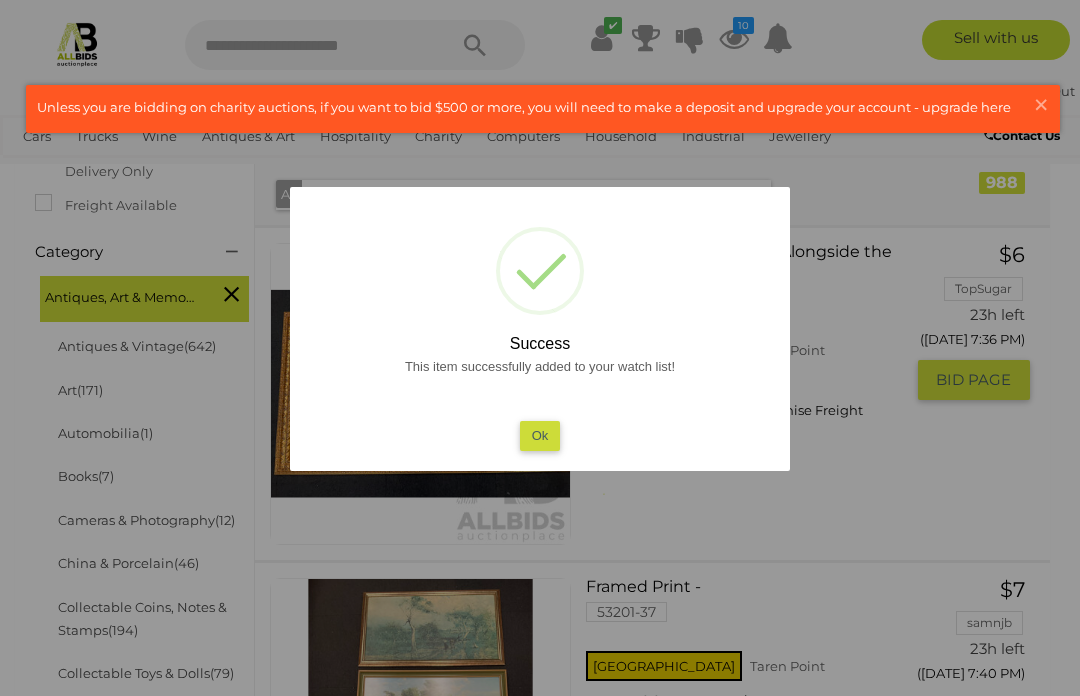click on "Ok" at bounding box center [540, 435] 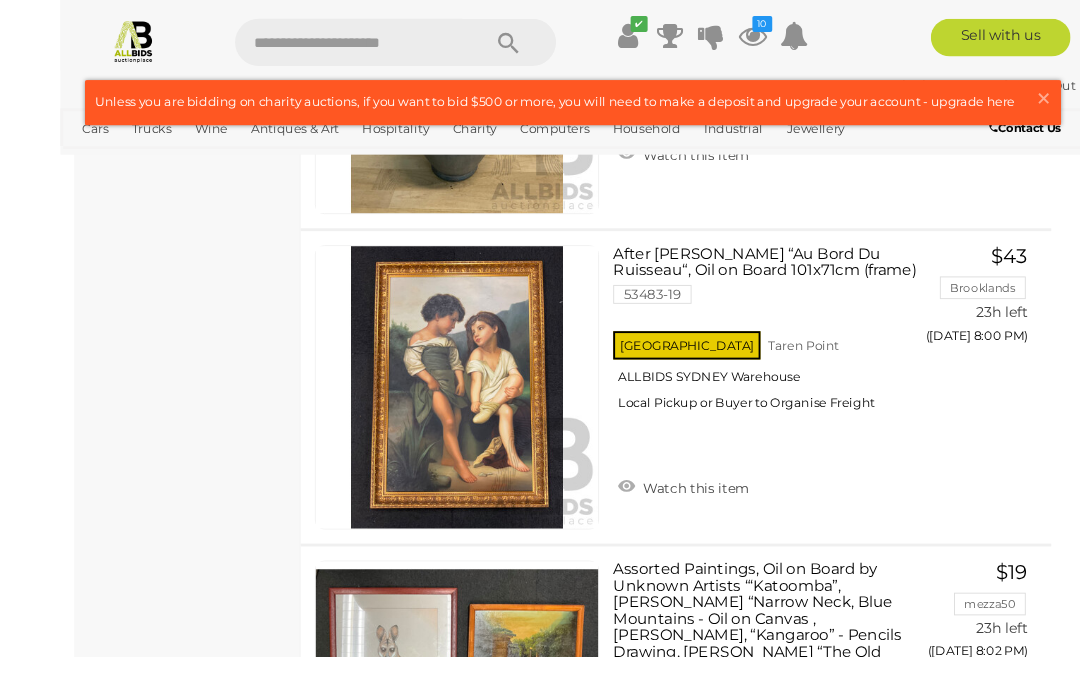 scroll, scrollTop: 2174, scrollLeft: 0, axis: vertical 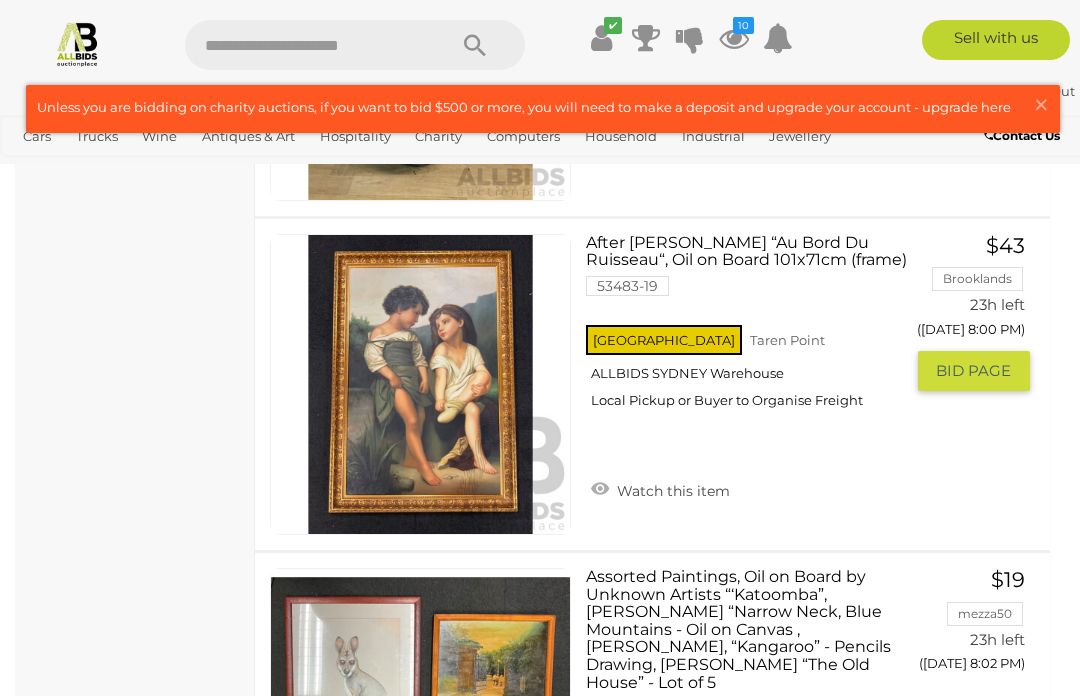 click on "Watch this item" at bounding box center (660, 489) 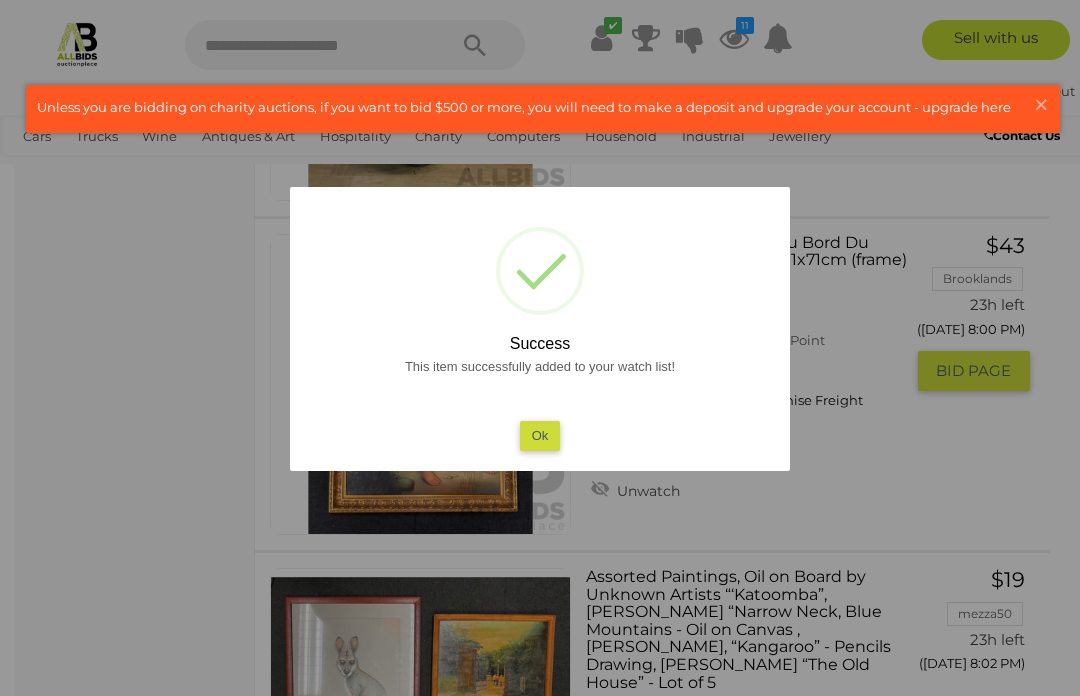 click on "Ok" at bounding box center (540, 435) 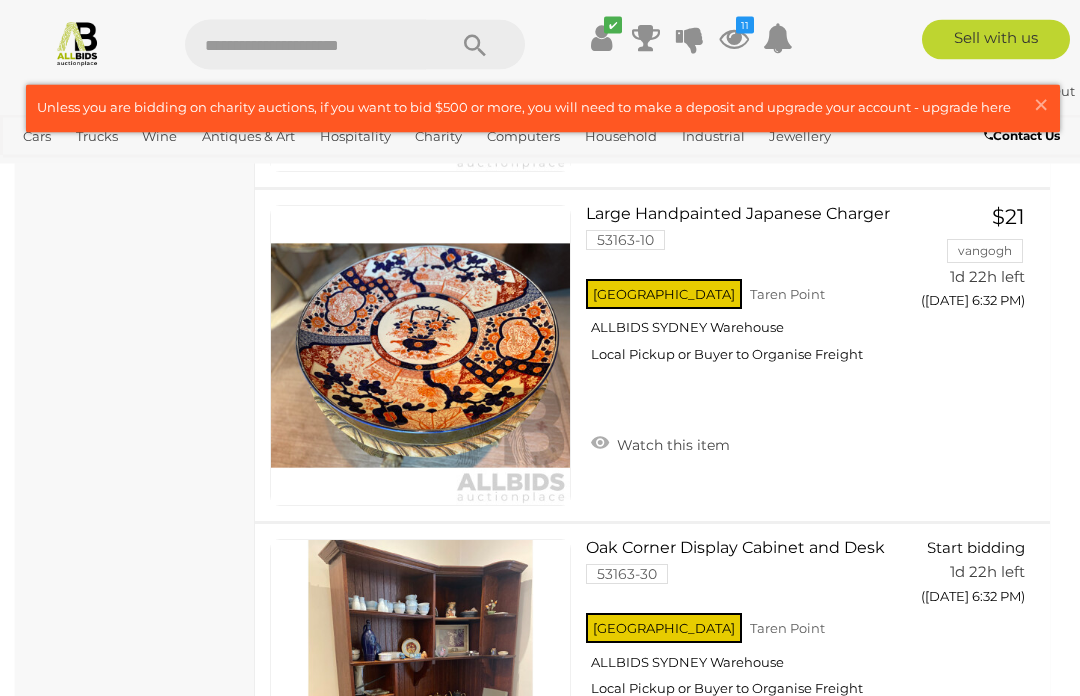 scroll, scrollTop: 6673, scrollLeft: 0, axis: vertical 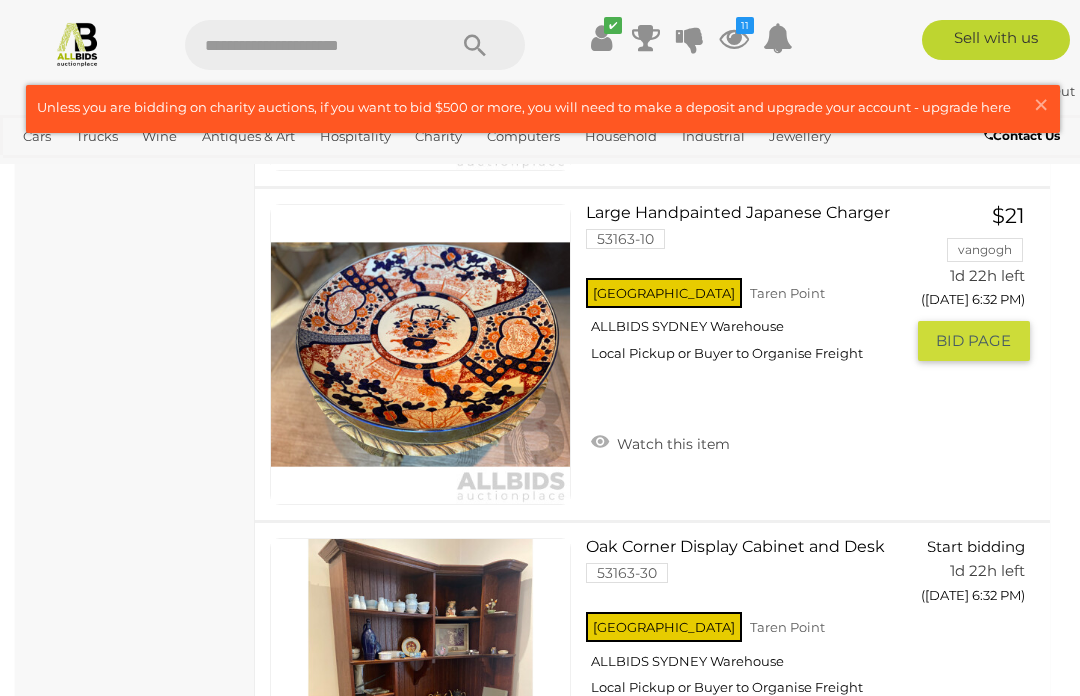 click on "Watch this item" at bounding box center (660, 442) 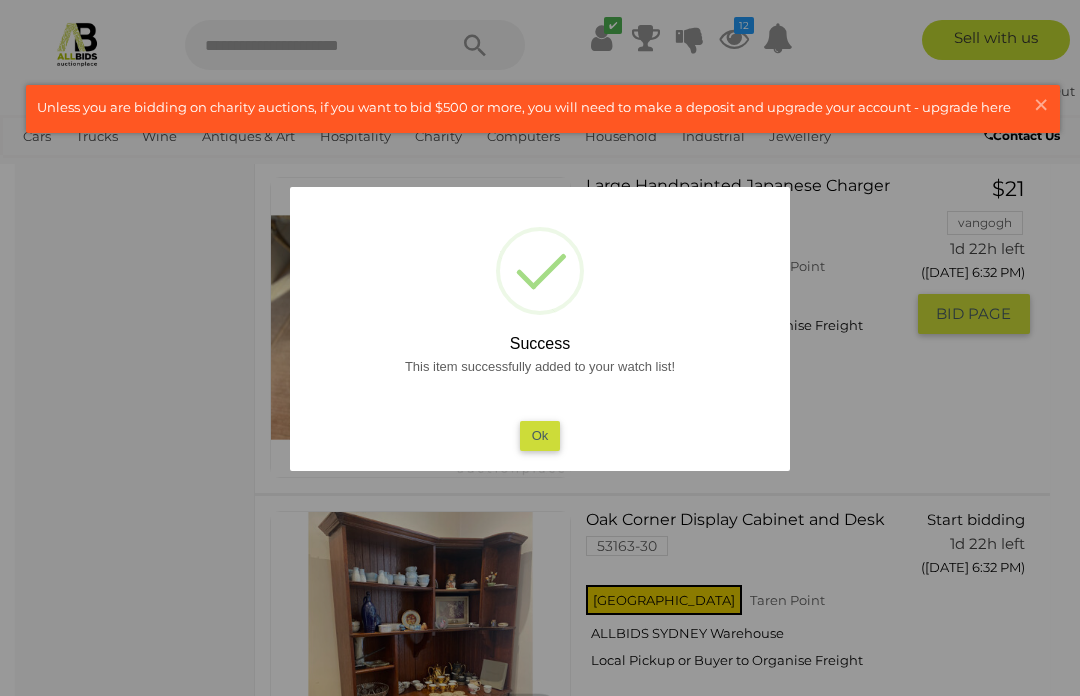 click on "Ok" at bounding box center (540, 435) 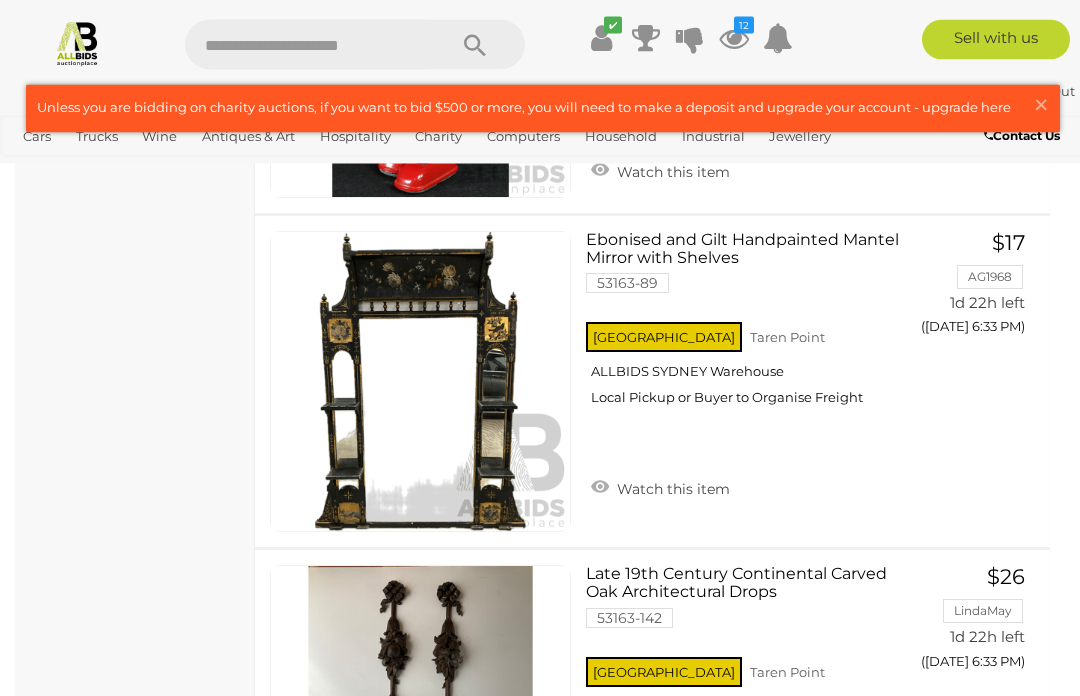 scroll, scrollTop: 7986, scrollLeft: 0, axis: vertical 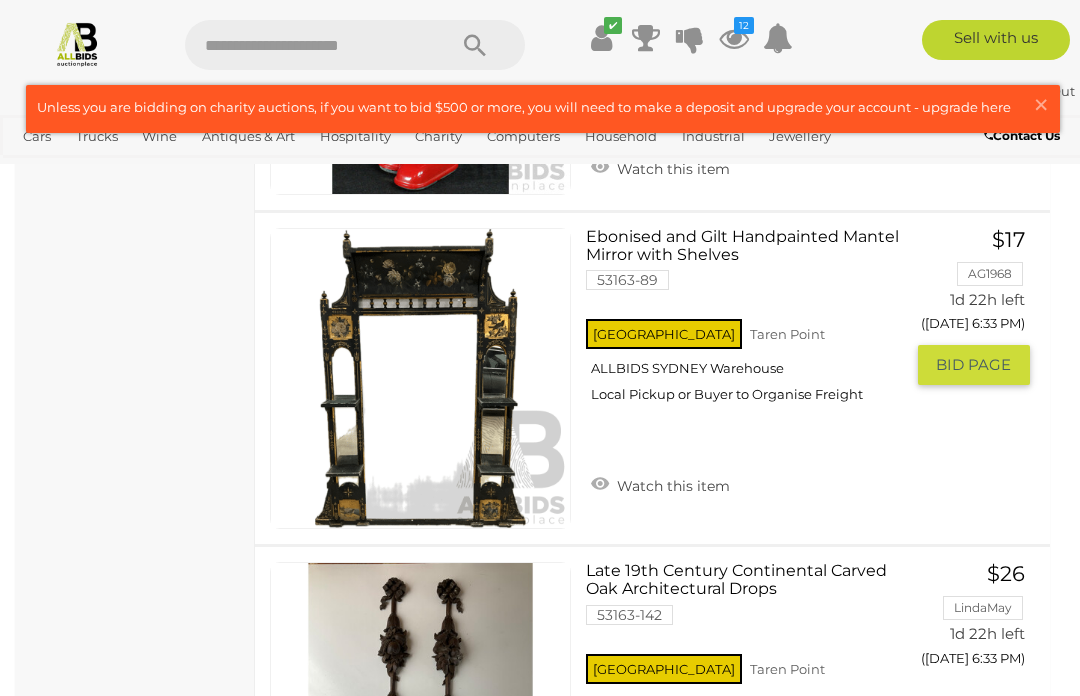 click on "Watch this item" at bounding box center (660, 484) 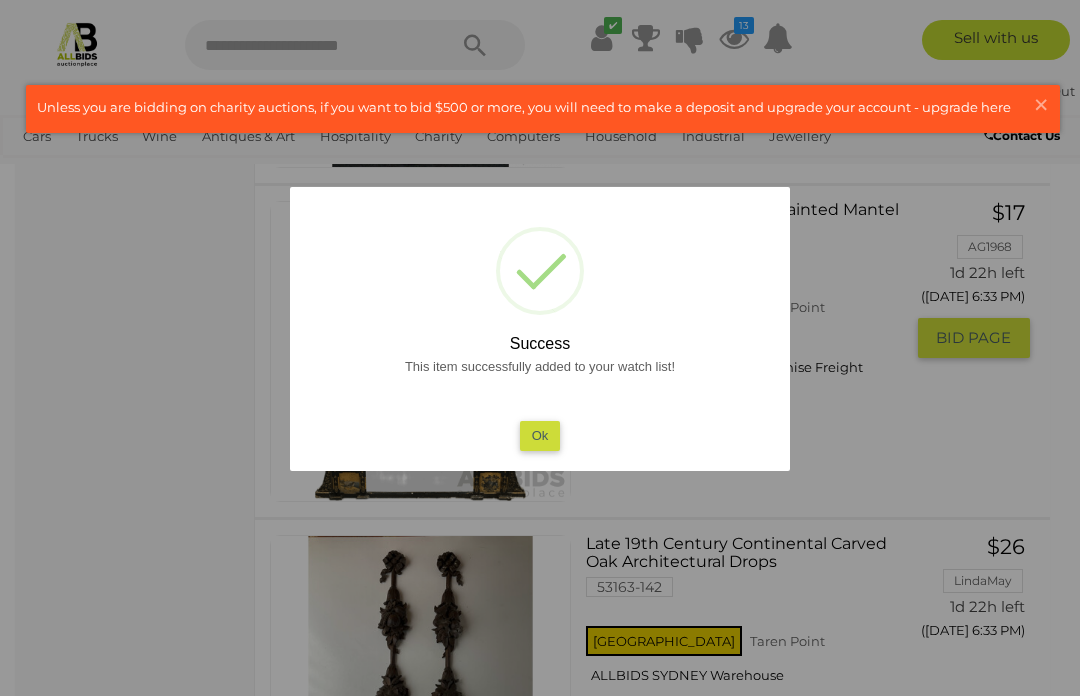click on "Ok" at bounding box center [540, 435] 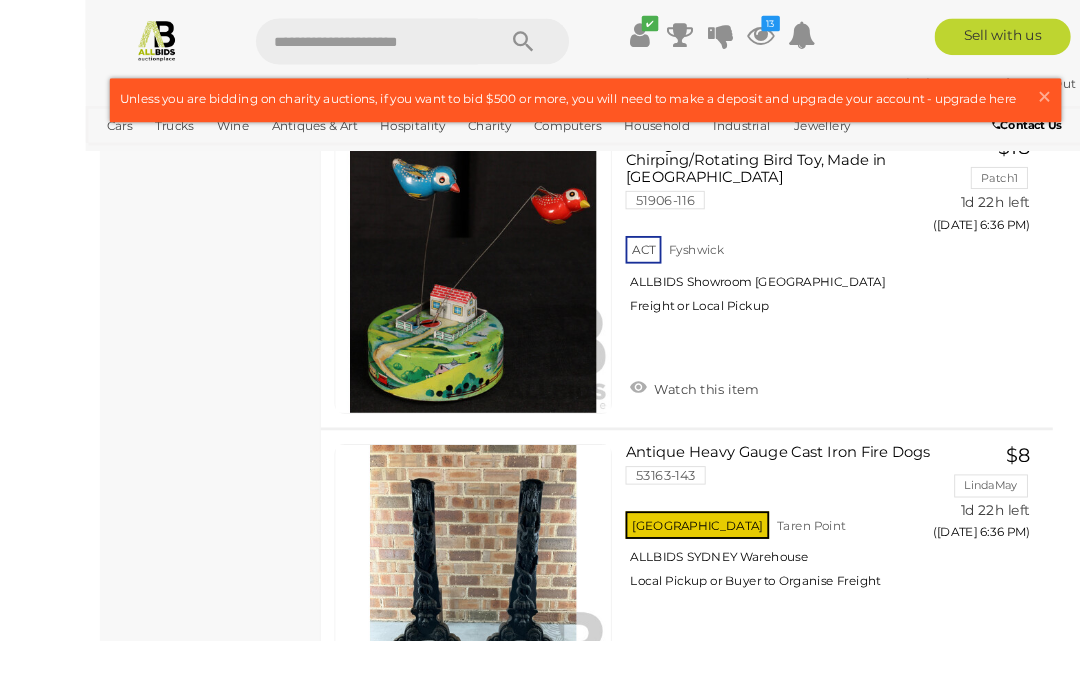 scroll, scrollTop: 11292, scrollLeft: 0, axis: vertical 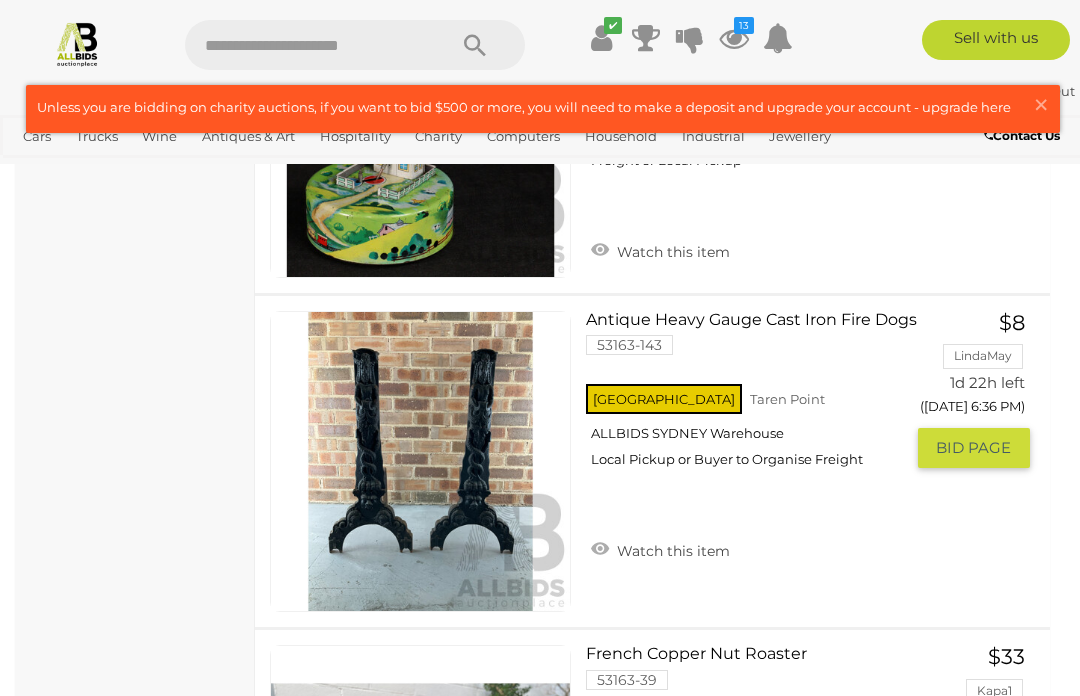 click on "Watch this item" at bounding box center (660, 549) 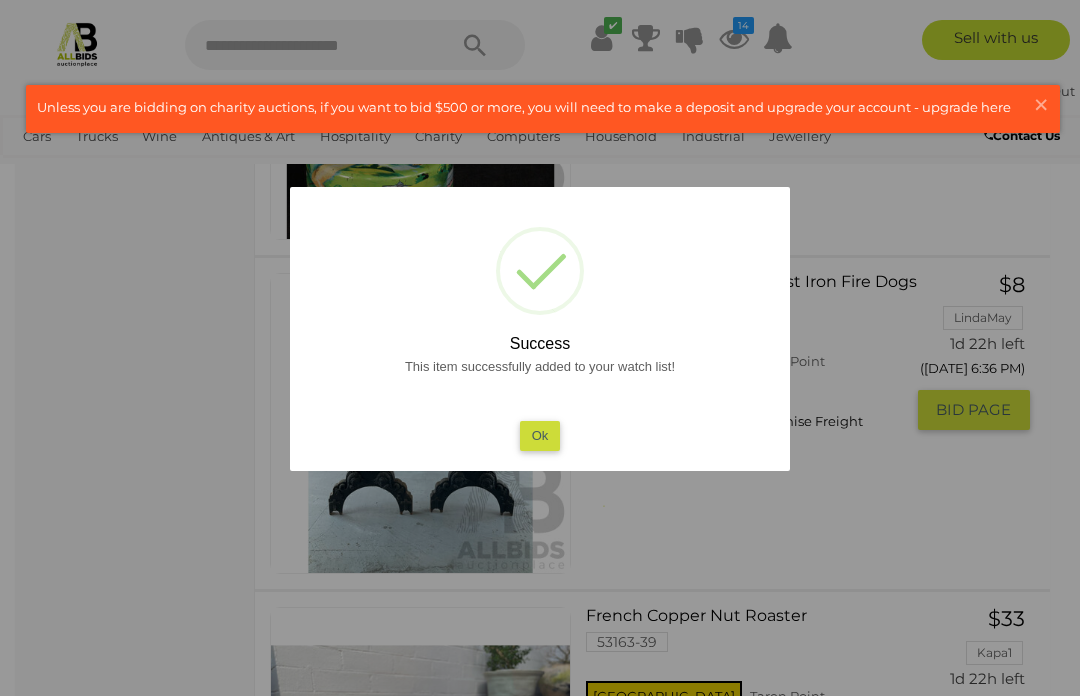 click on "Ok" at bounding box center [540, 435] 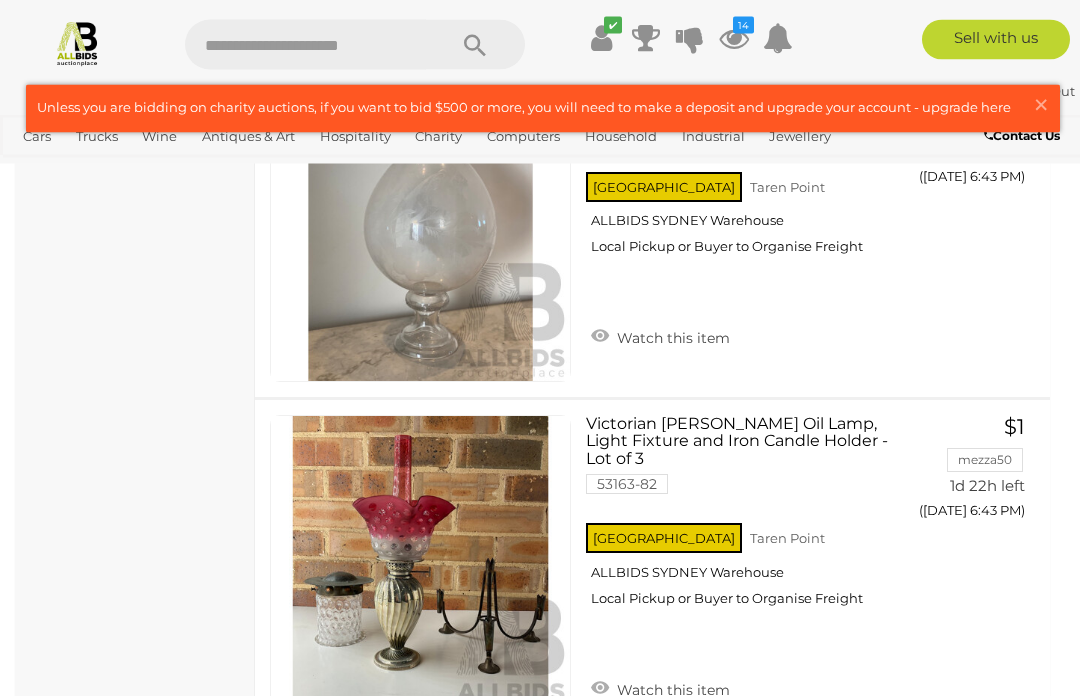 scroll, scrollTop: 17218, scrollLeft: 0, axis: vertical 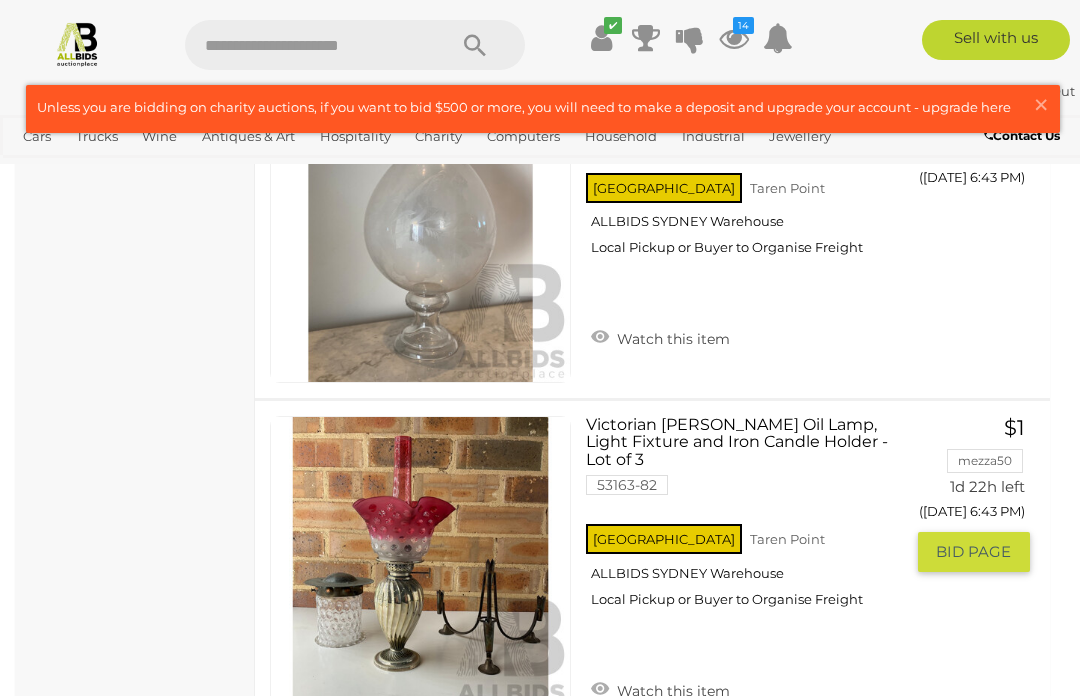 click on "Watch this item" at bounding box center [660, 689] 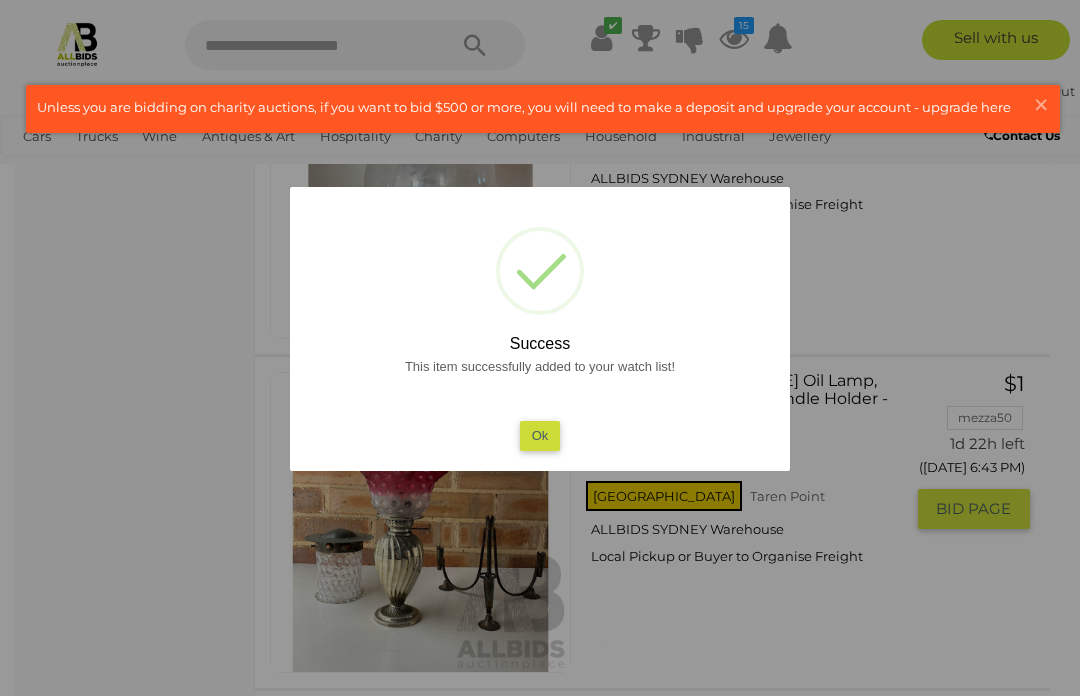 click on "Ok" at bounding box center (540, 435) 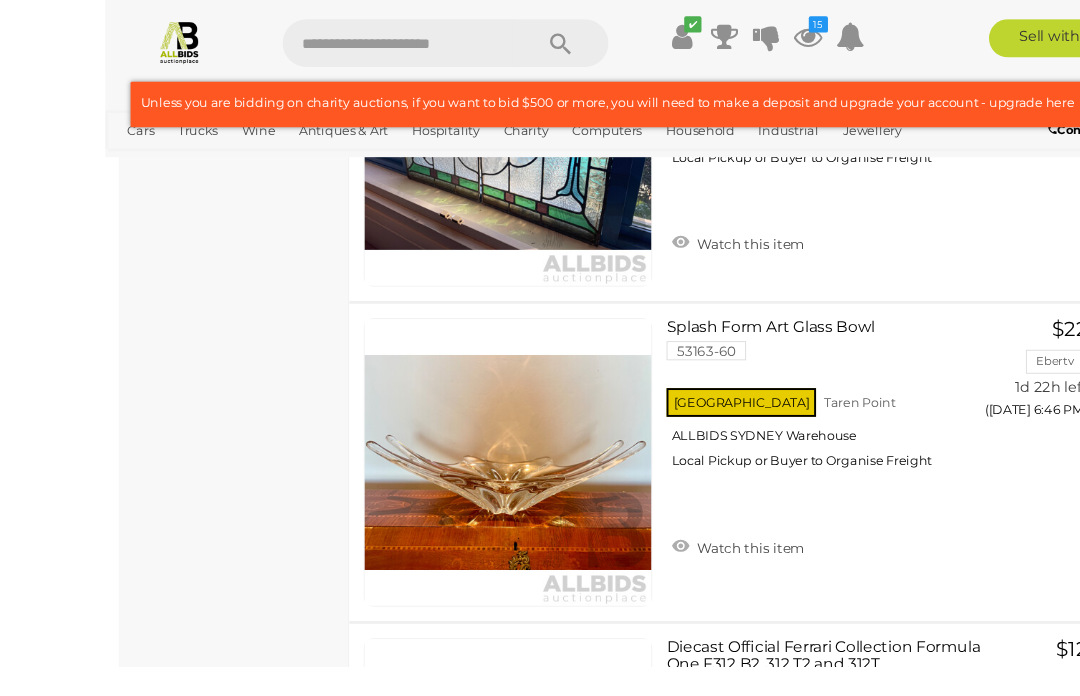 scroll, scrollTop: 20329, scrollLeft: 0, axis: vertical 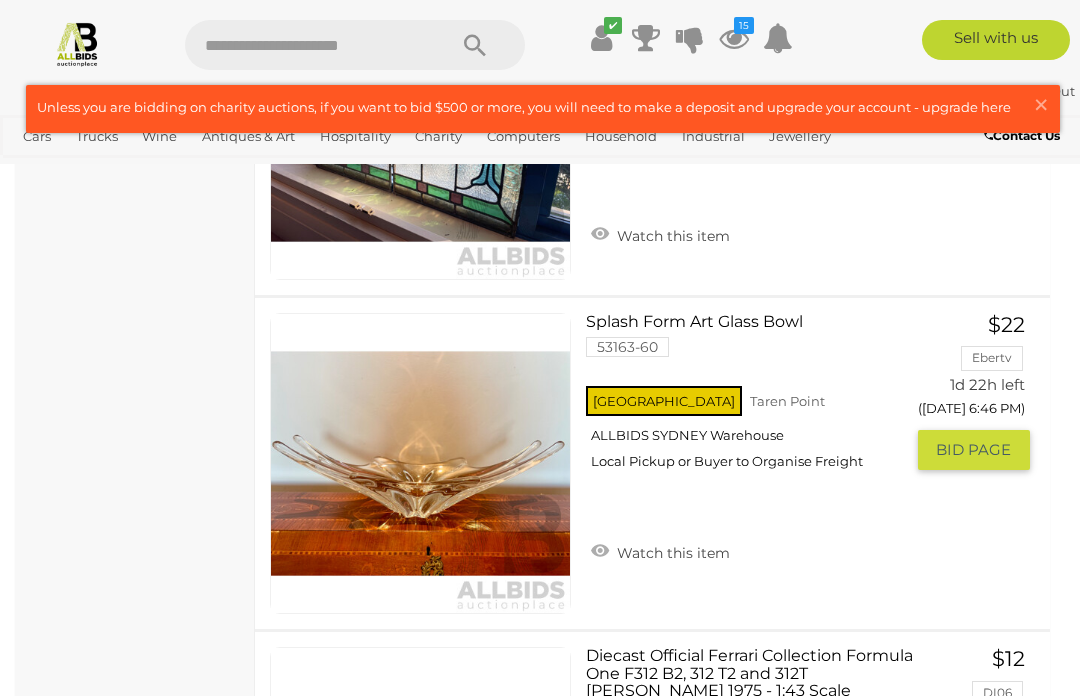 click on "Watch this item" at bounding box center (660, 551) 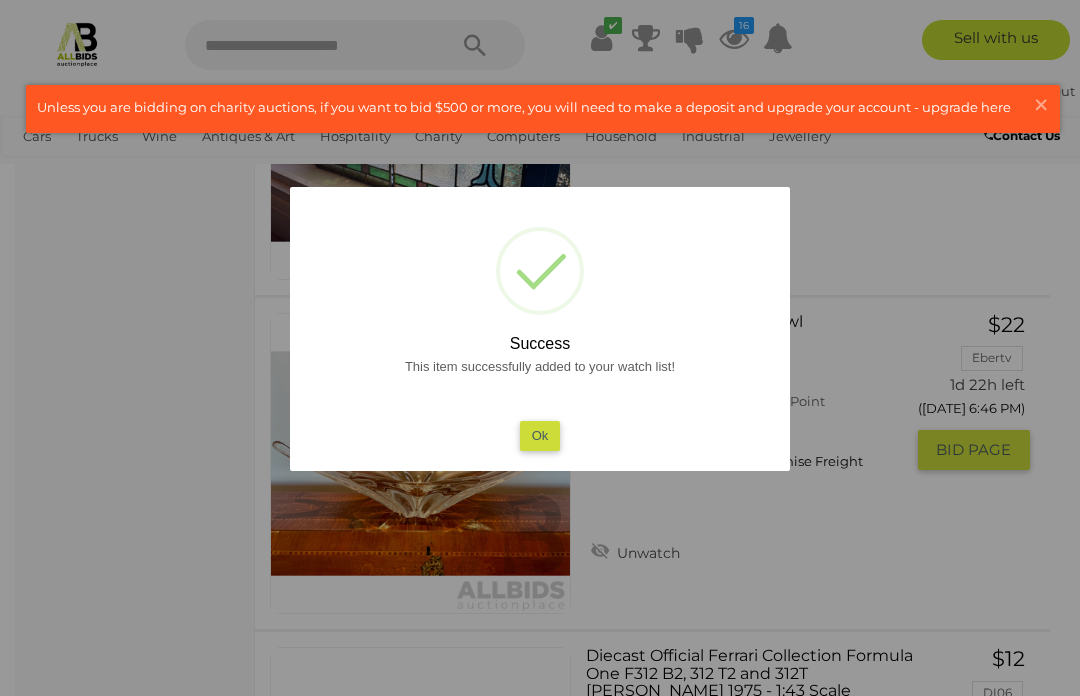 click on "Ok" at bounding box center (540, 435) 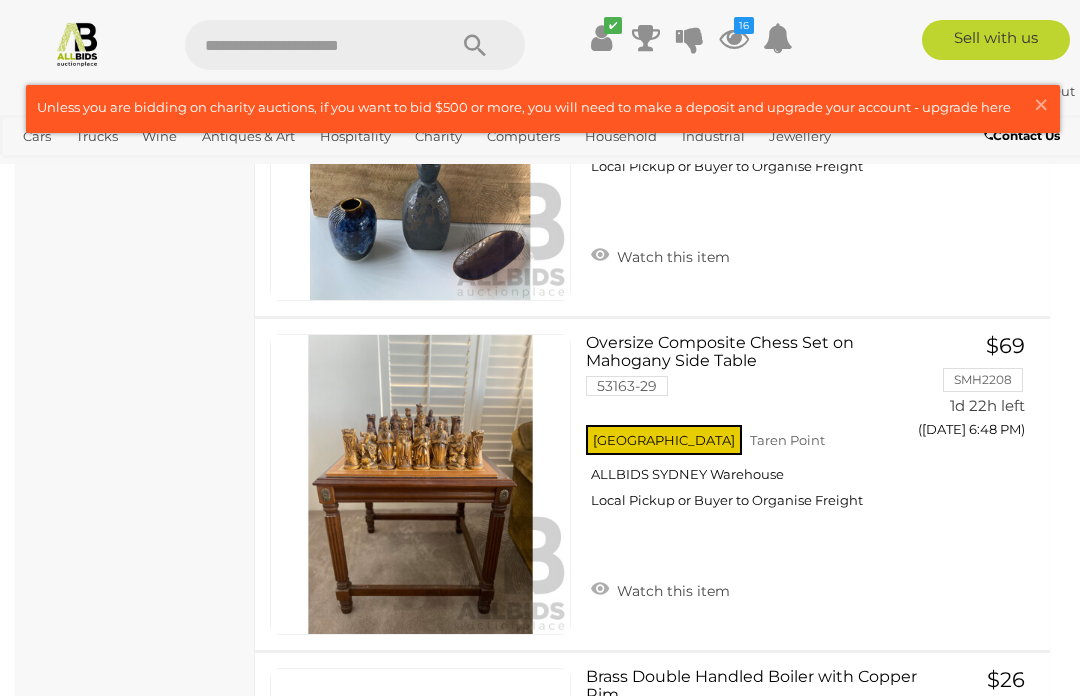 scroll, scrollTop: 21983, scrollLeft: 0, axis: vertical 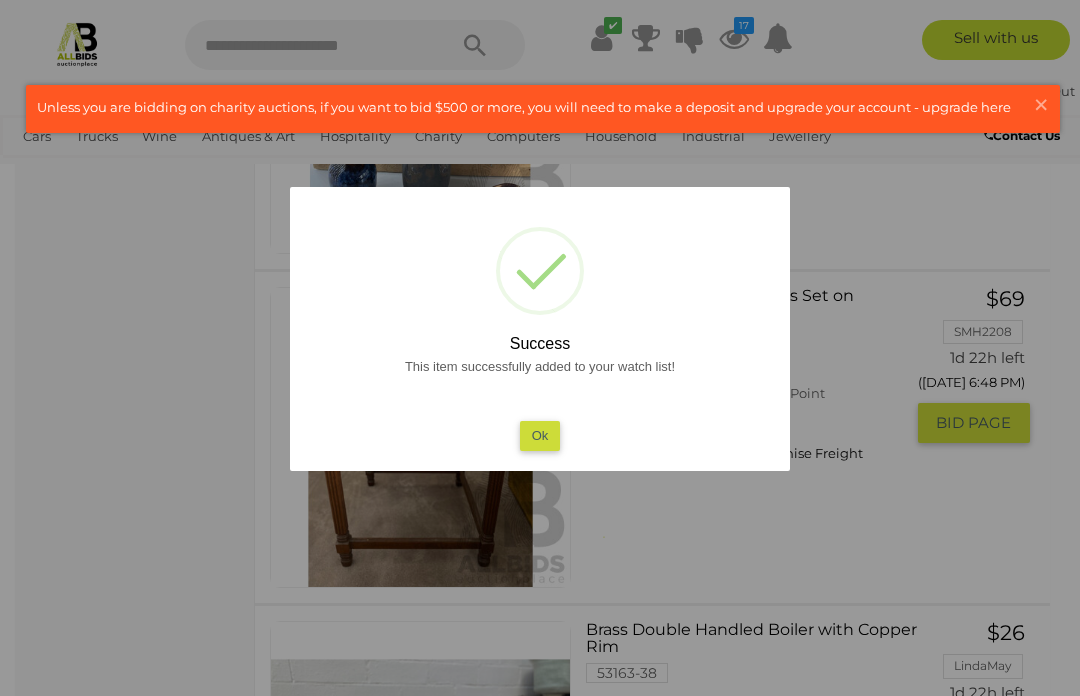 click on "Ok" at bounding box center [540, 435] 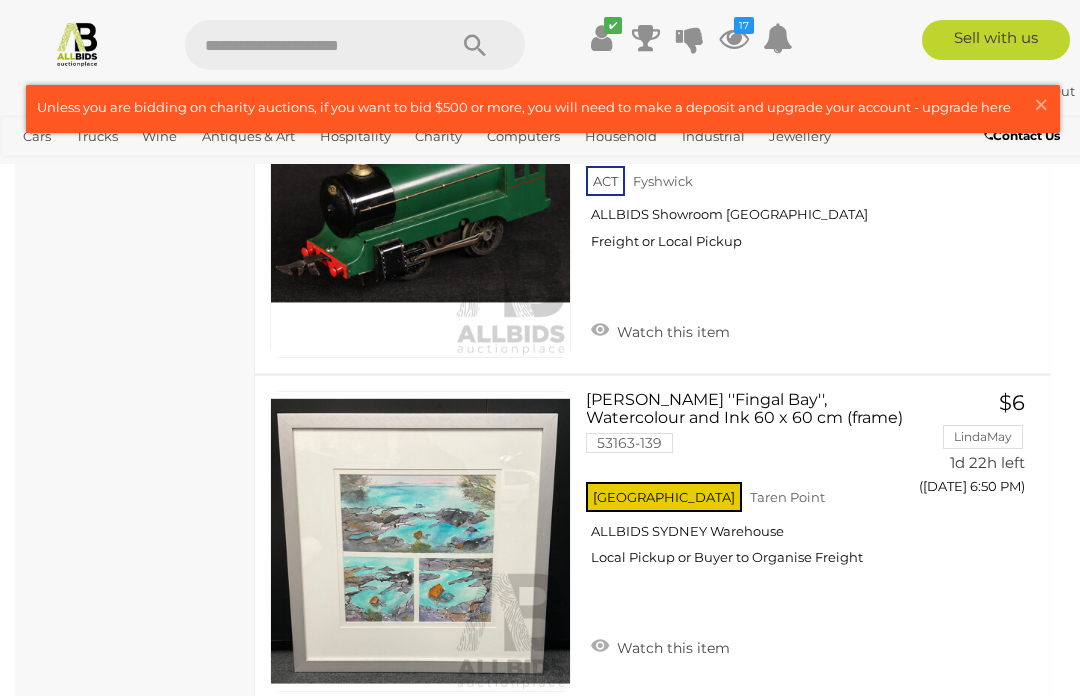 scroll, scrollTop: 24332, scrollLeft: 0, axis: vertical 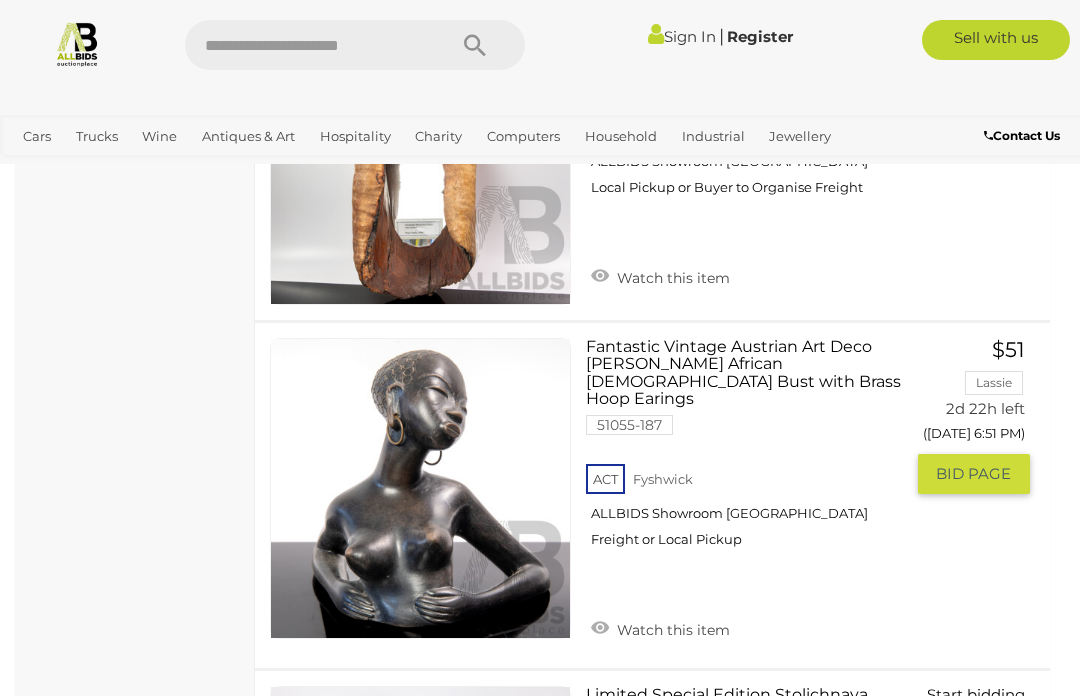 click on "Watch this item" at bounding box center (660, 628) 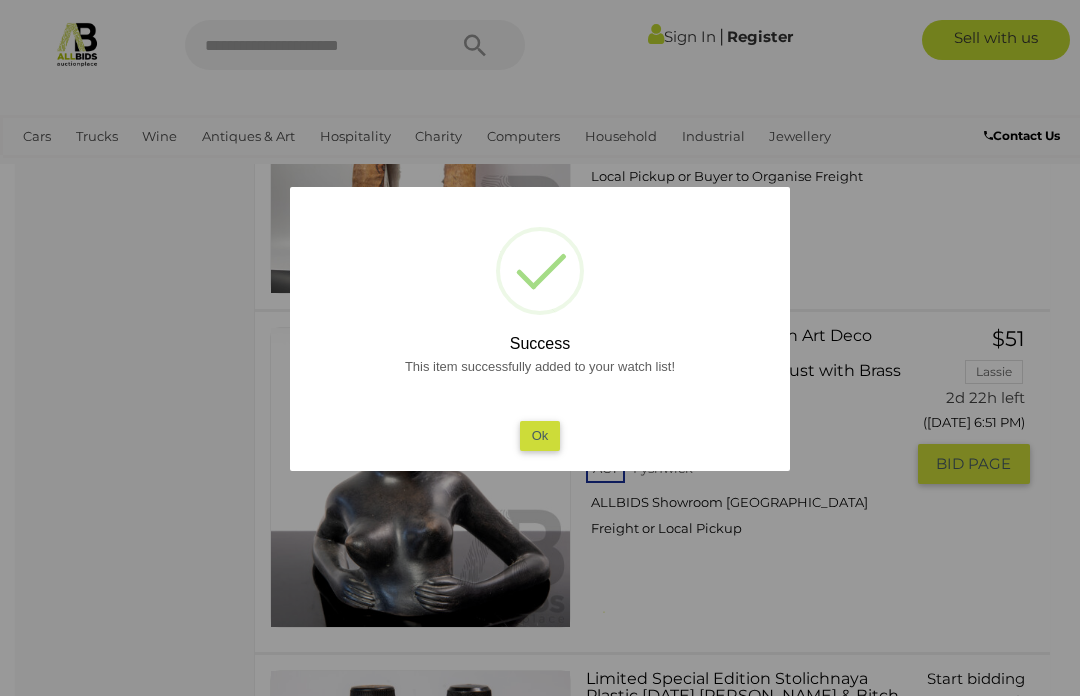 click on "Ok" at bounding box center (540, 435) 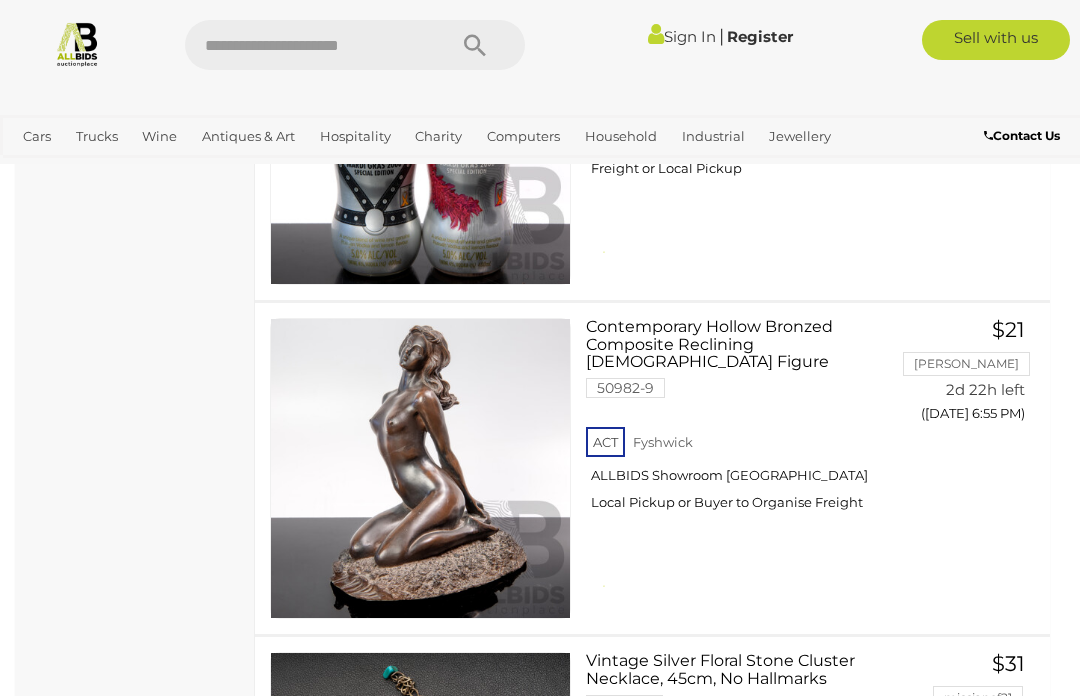 scroll, scrollTop: 3248, scrollLeft: 0, axis: vertical 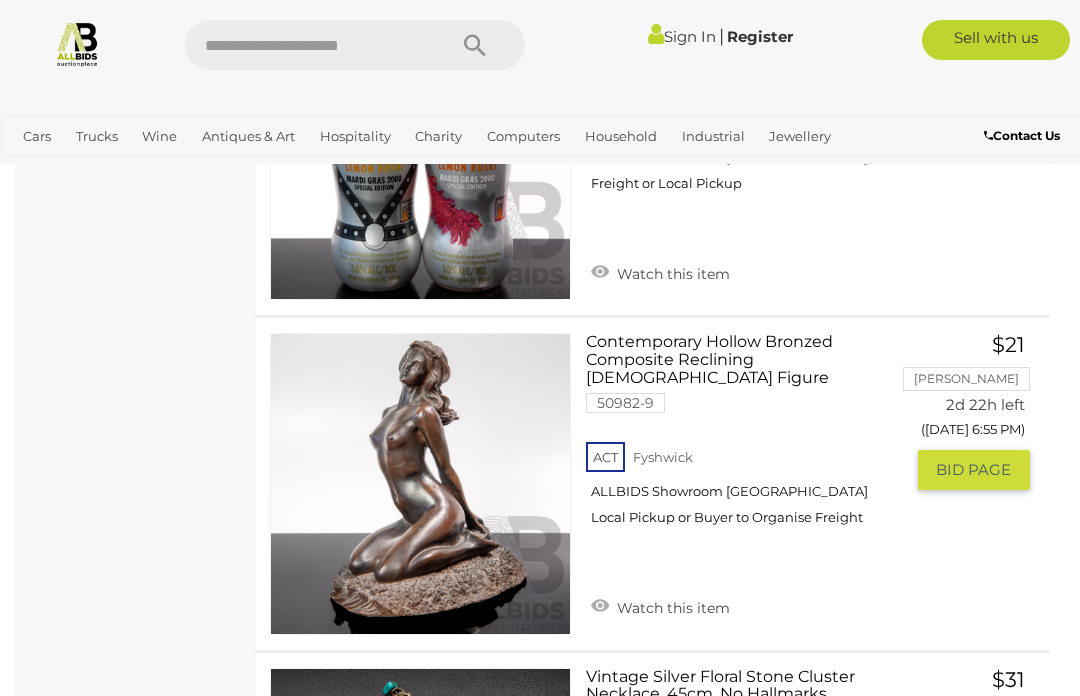 click on "Watch this item" at bounding box center [660, 606] 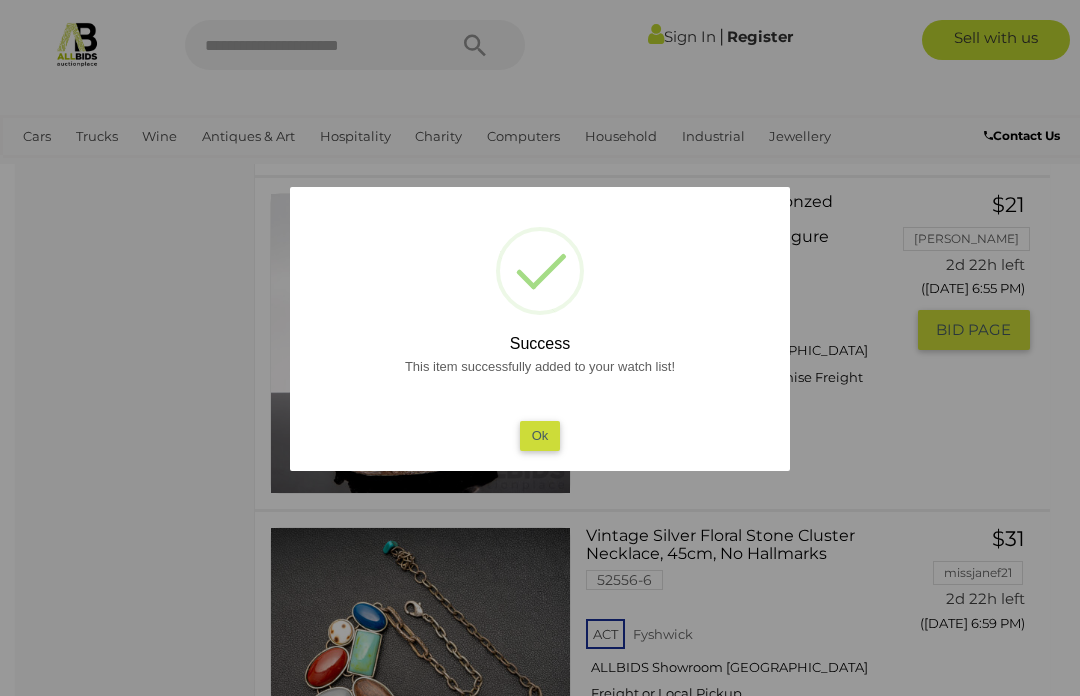 scroll, scrollTop: 3382, scrollLeft: 0, axis: vertical 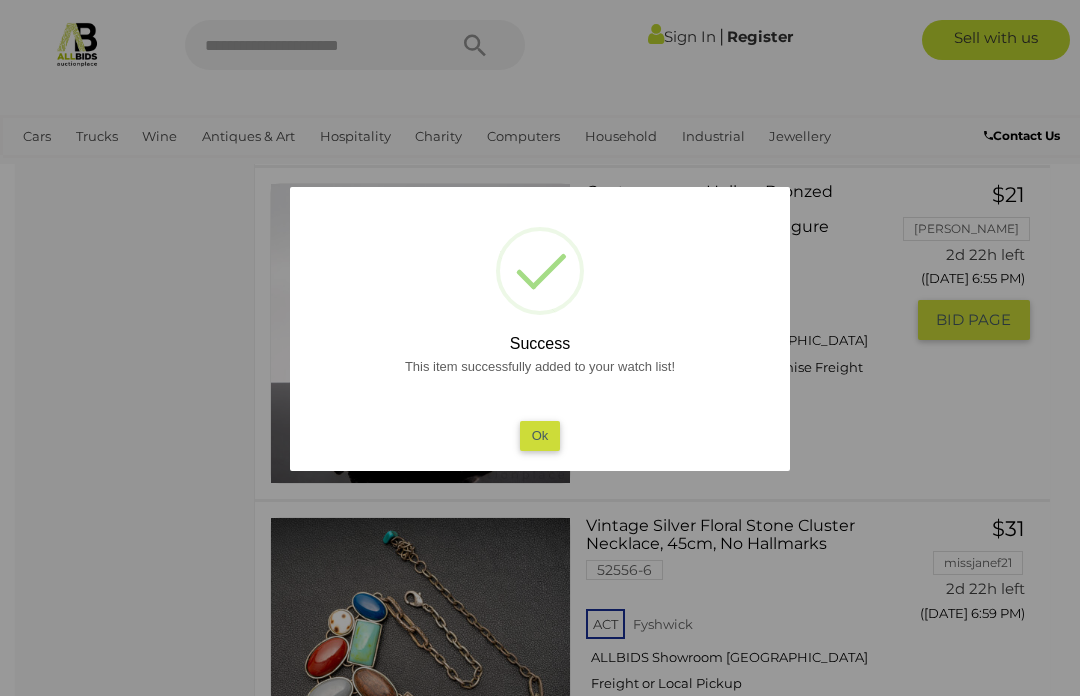 click on "Ok" at bounding box center [540, 435] 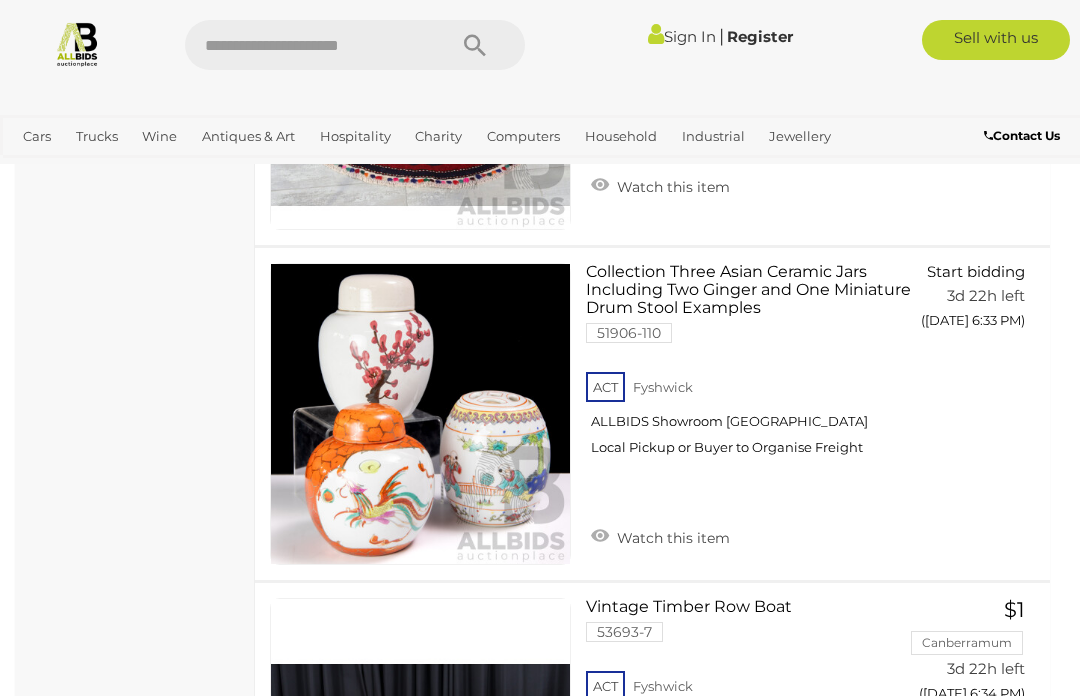 scroll, scrollTop: 9062, scrollLeft: 0, axis: vertical 